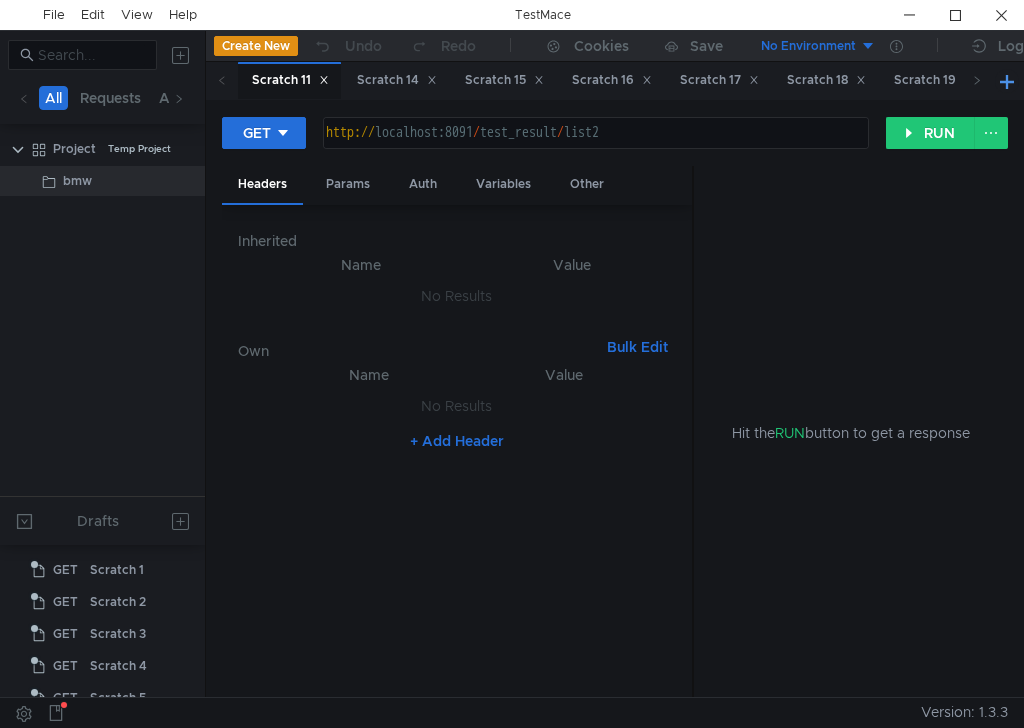 click at bounding box center (1007, 81) 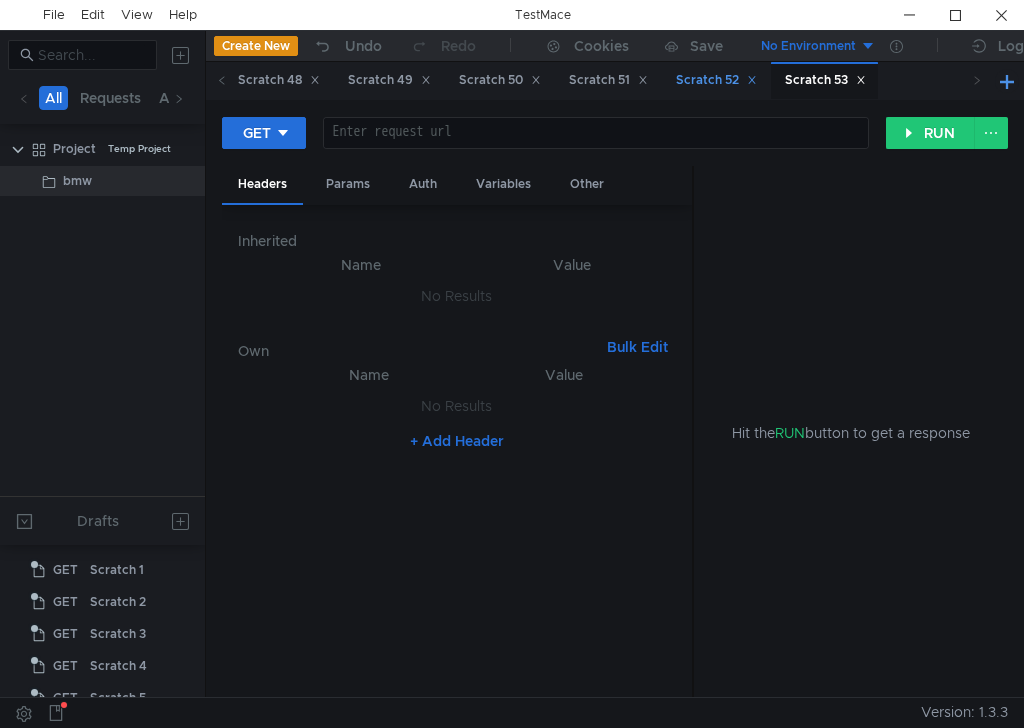 scroll, scrollTop: 0, scrollLeft: 0, axis: both 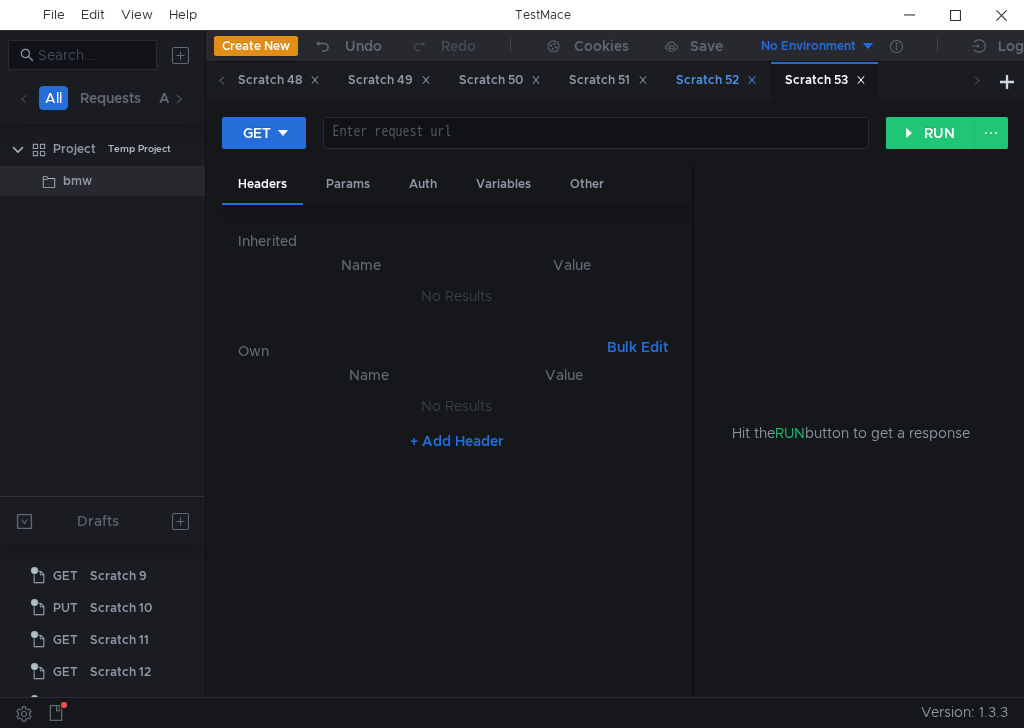 click on "Scratch 52" at bounding box center (716, 80) 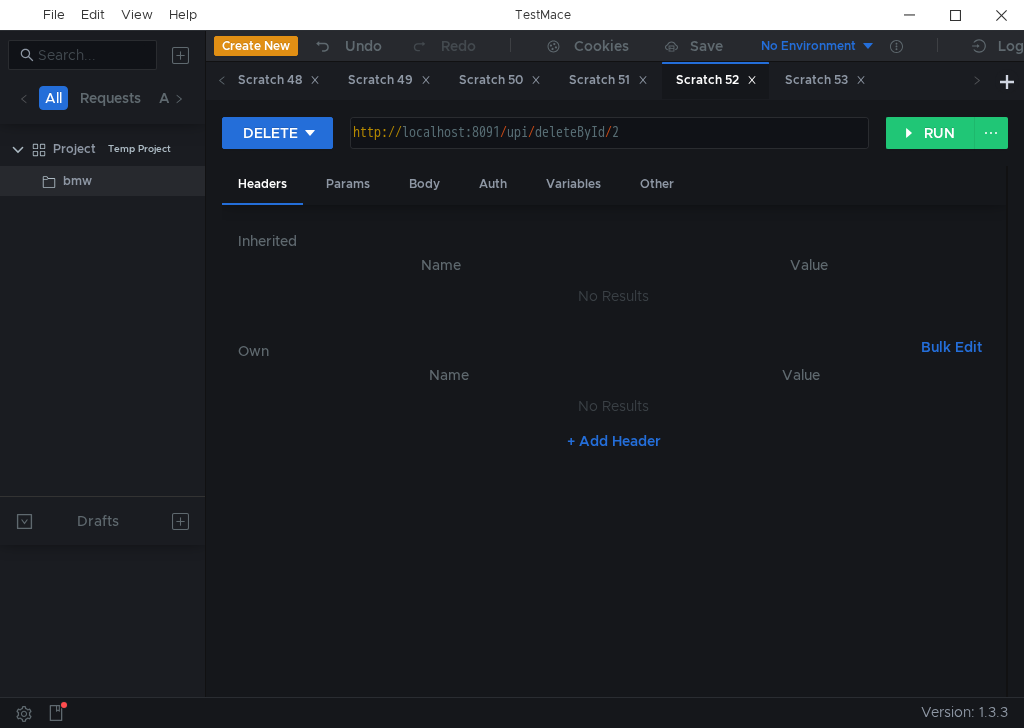 scroll, scrollTop: 1562, scrollLeft: 0, axis: vertical 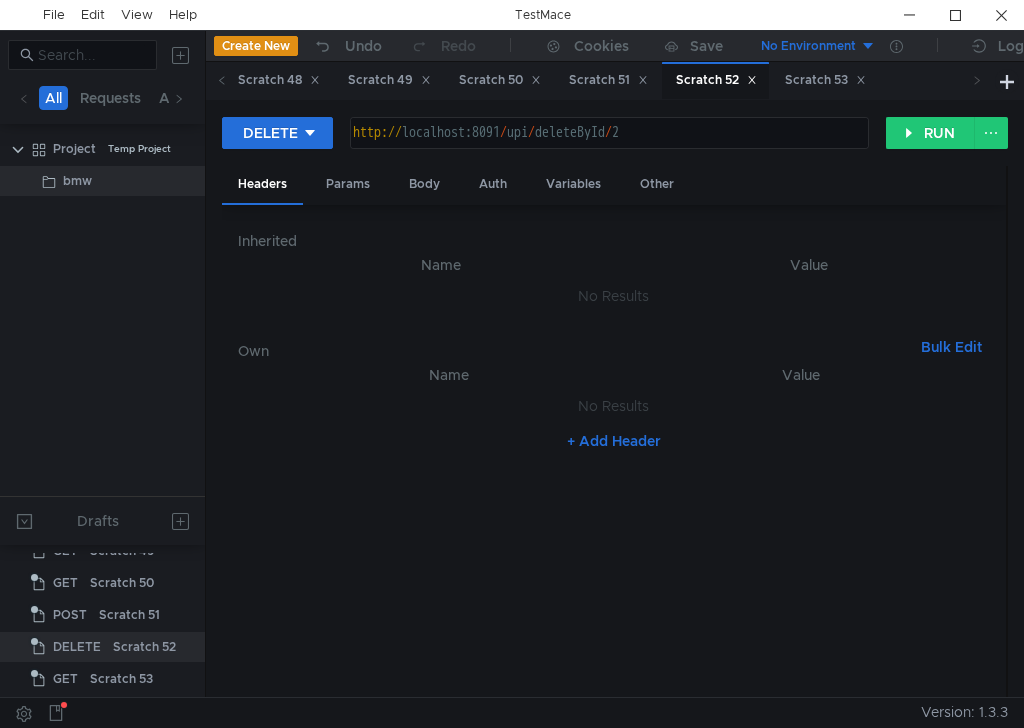 type on "http://localhost:8091/upi/deleteById/2" 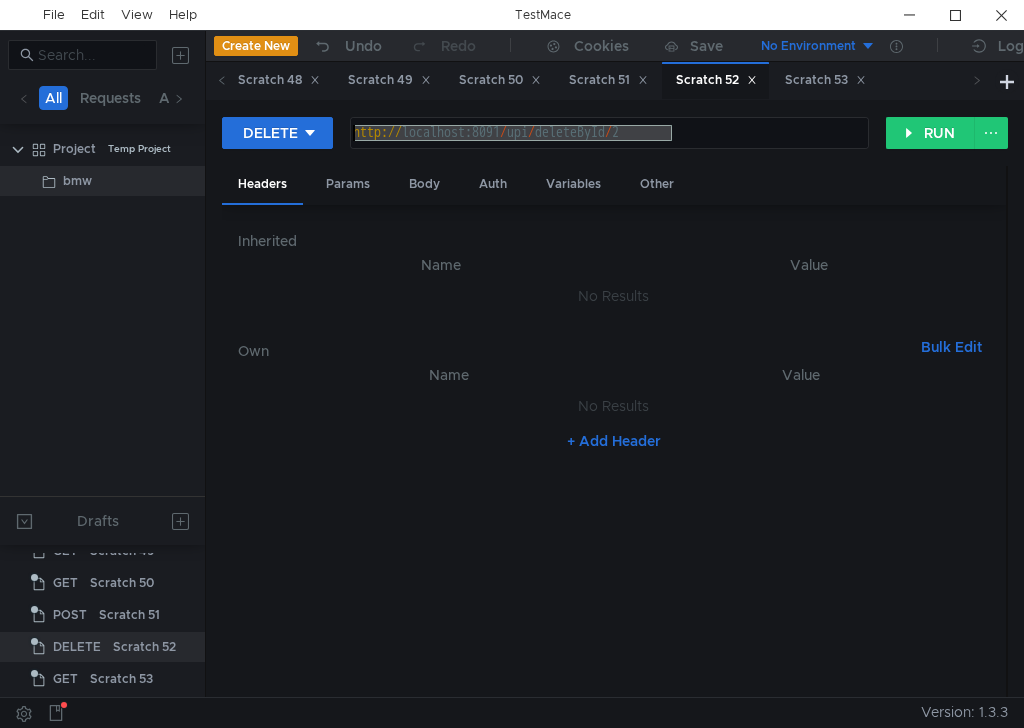 drag, startPoint x: 707, startPoint y: 126, endPoint x: 345, endPoint y: 135, distance: 362.11185 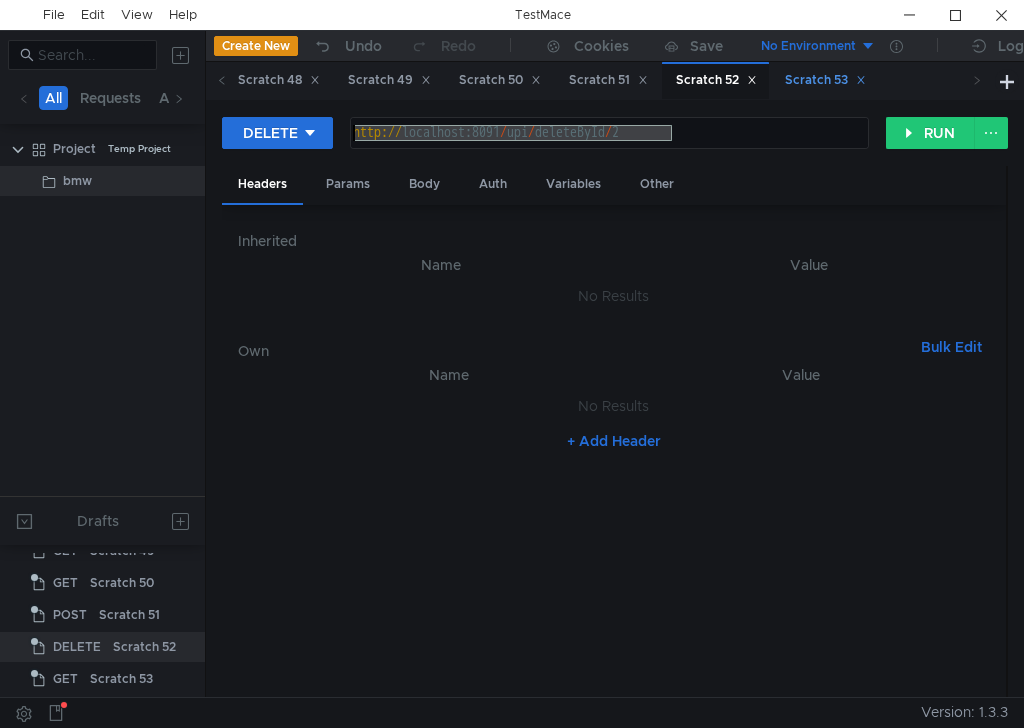 click on "Scratch 53" at bounding box center (825, 80) 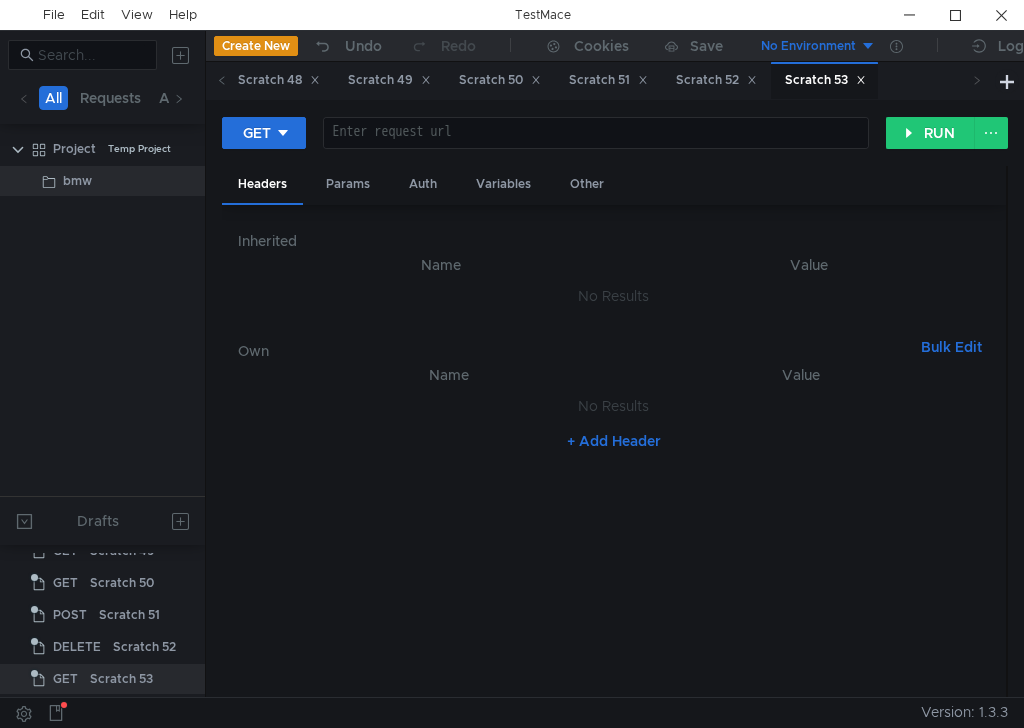 click on "Scratch 53" at bounding box center (825, 80) 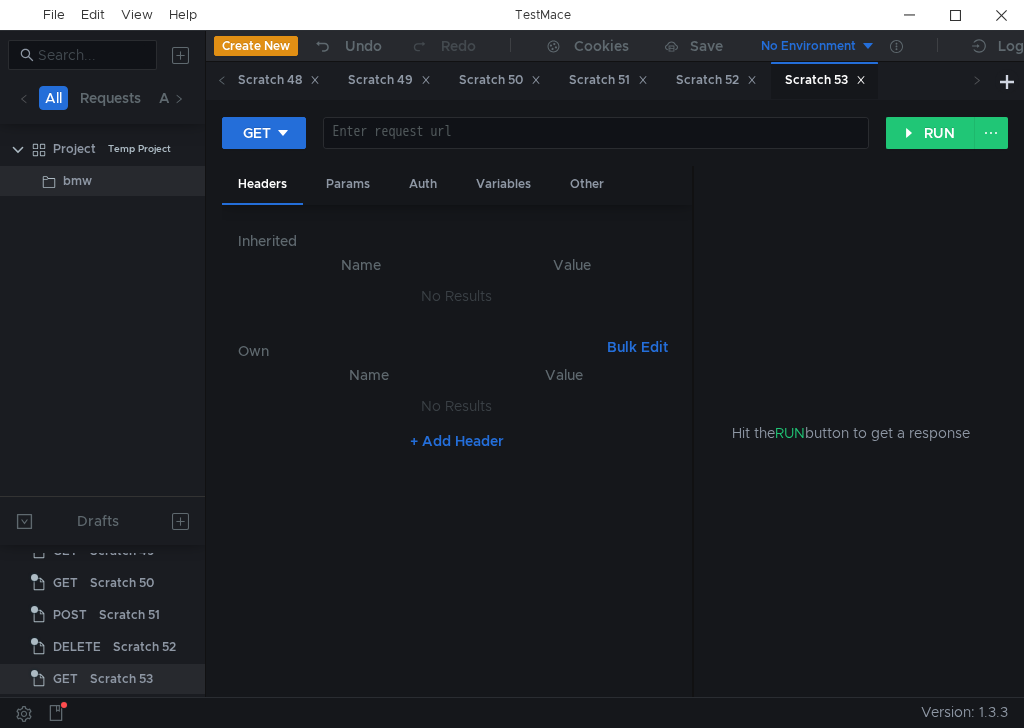 scroll, scrollTop: 1565, scrollLeft: 0, axis: vertical 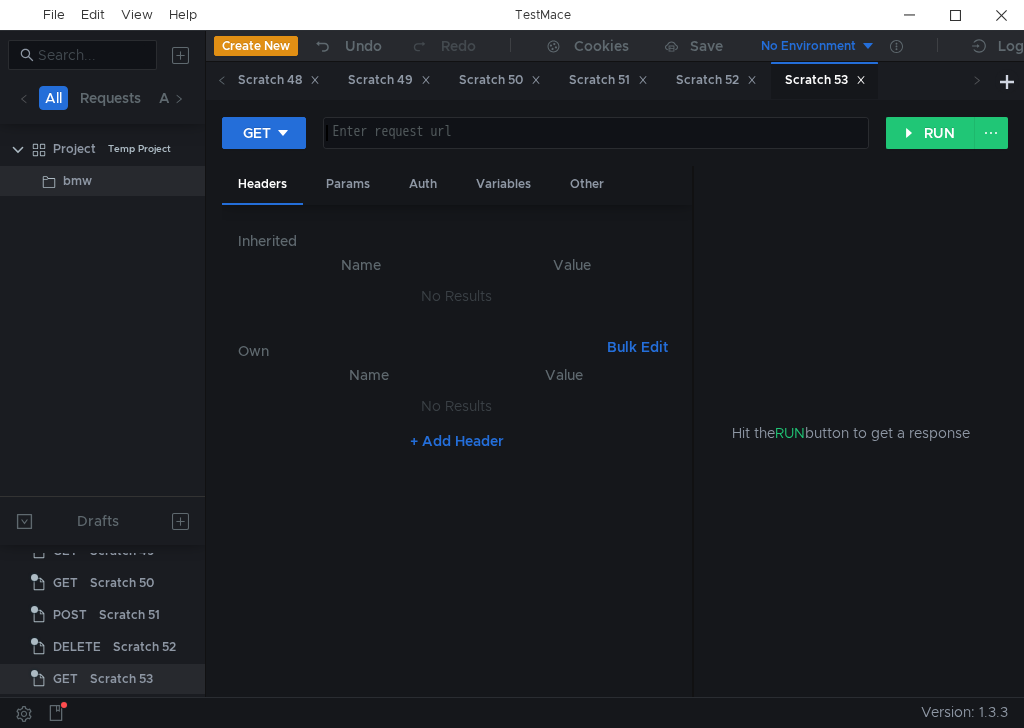 click at bounding box center [594, 149] 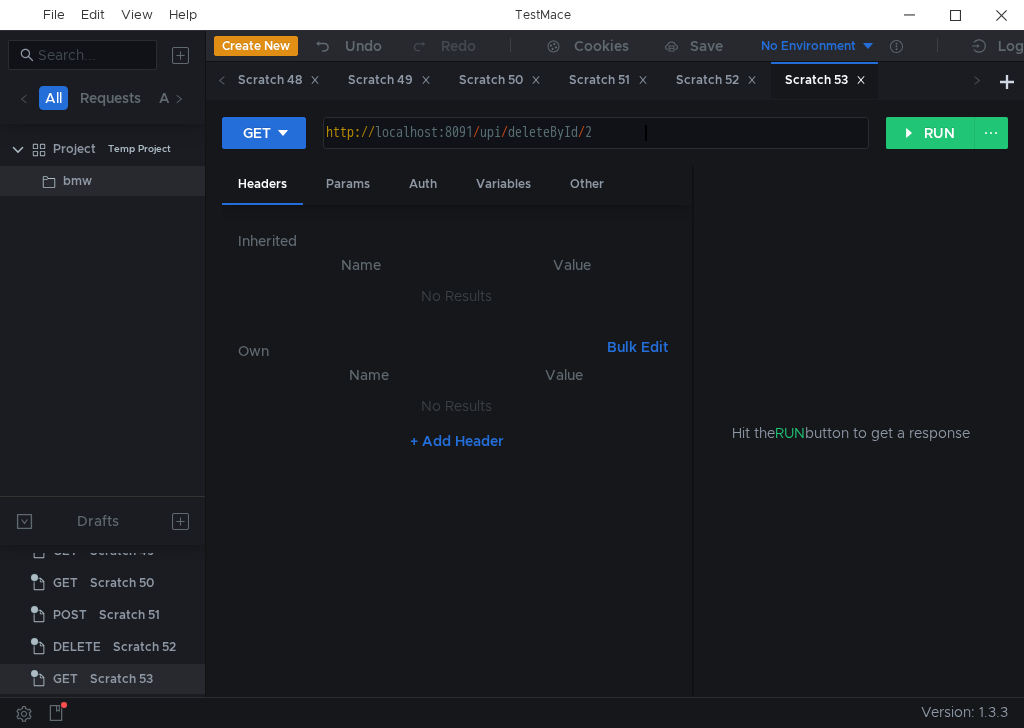 click on "http:// localhost:8091 / upi / deleteById / 2" at bounding box center (594, 149) 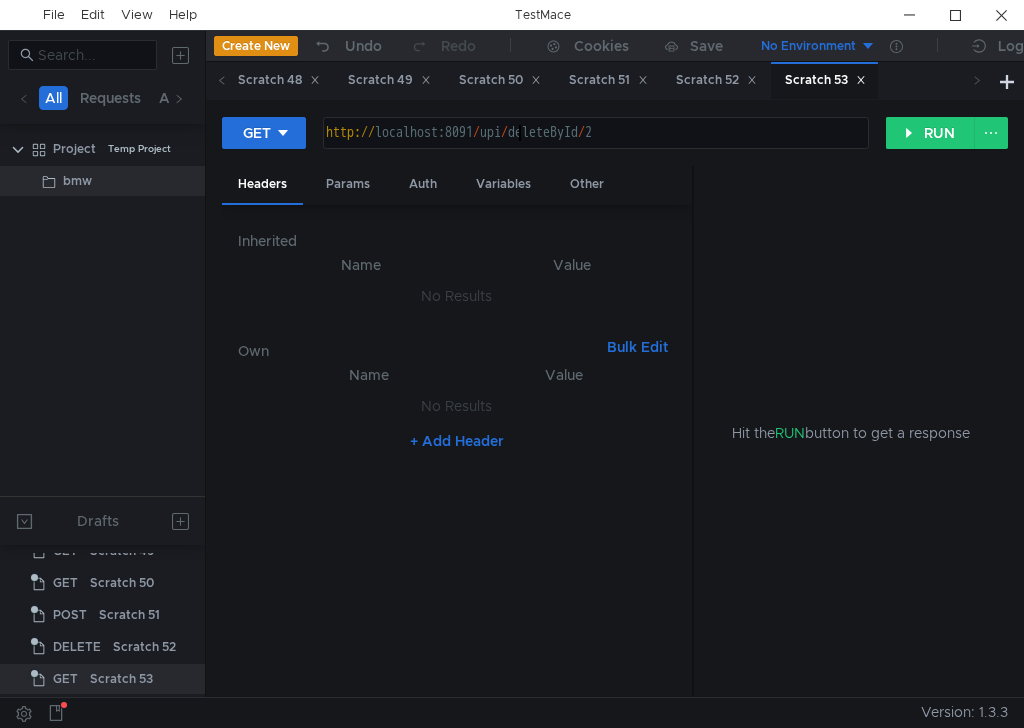 click on "http:// localhost:8091 / upi / deleteById / 2" at bounding box center (594, 149) 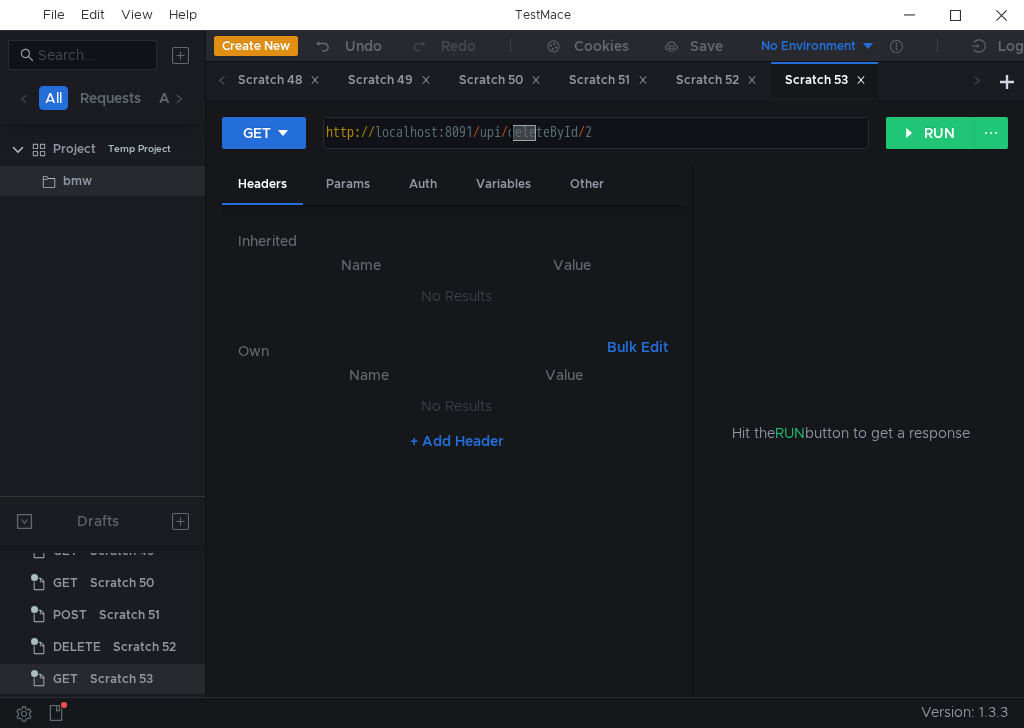 paste on "mst_profile" 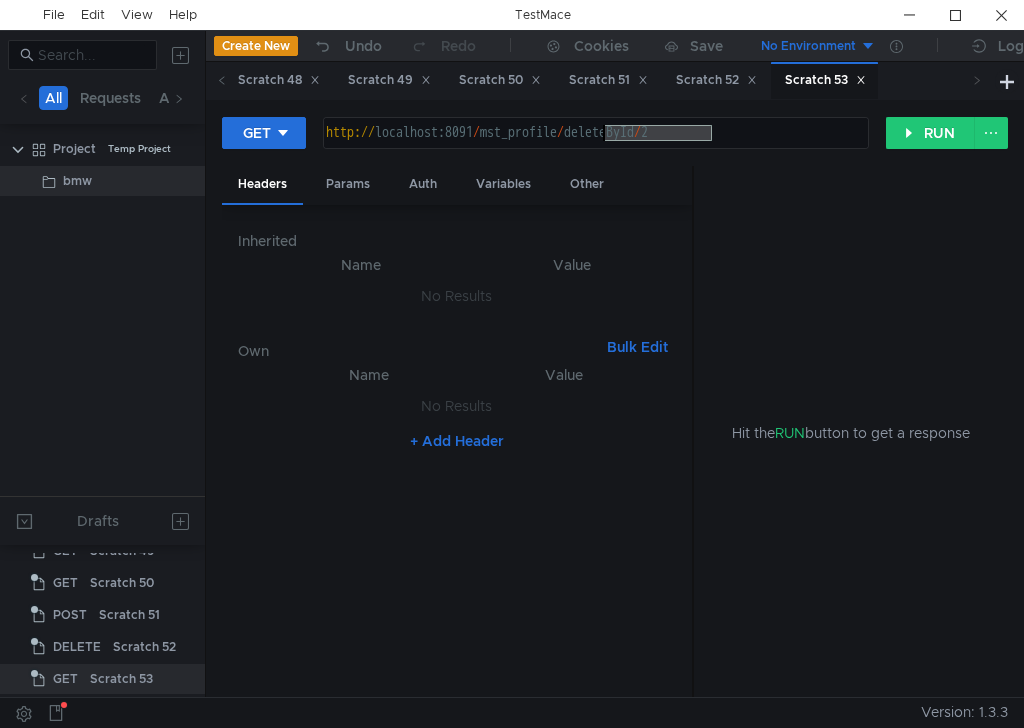 drag, startPoint x: 731, startPoint y: 135, endPoint x: 609, endPoint y: 130, distance: 122.10242 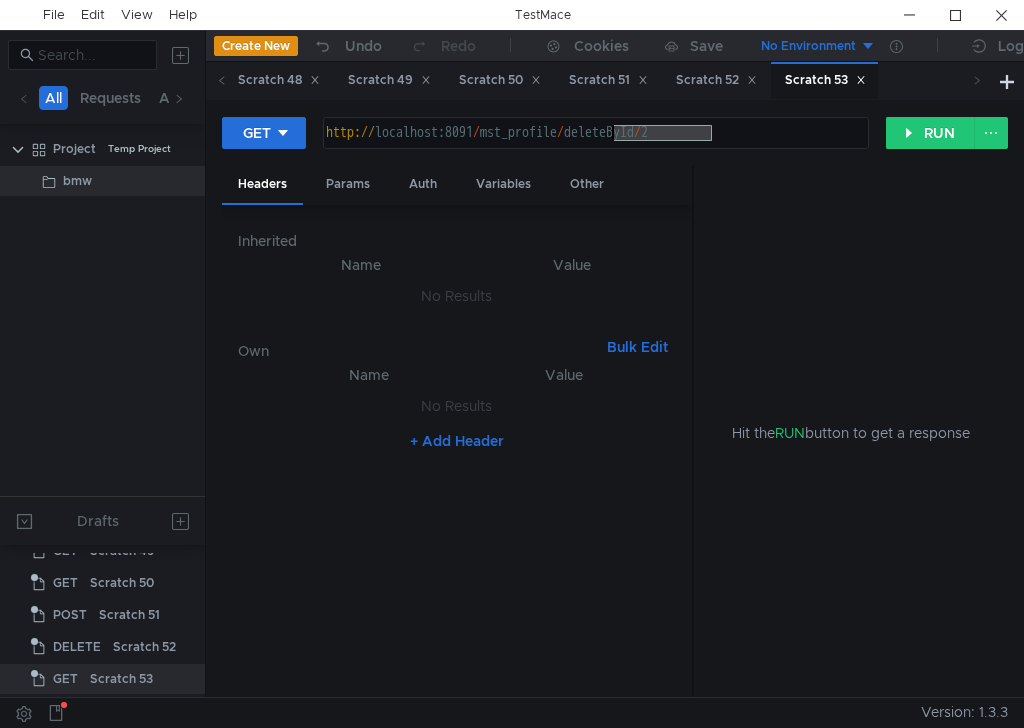 drag, startPoint x: 716, startPoint y: 131, endPoint x: 617, endPoint y: 133, distance: 99.0202 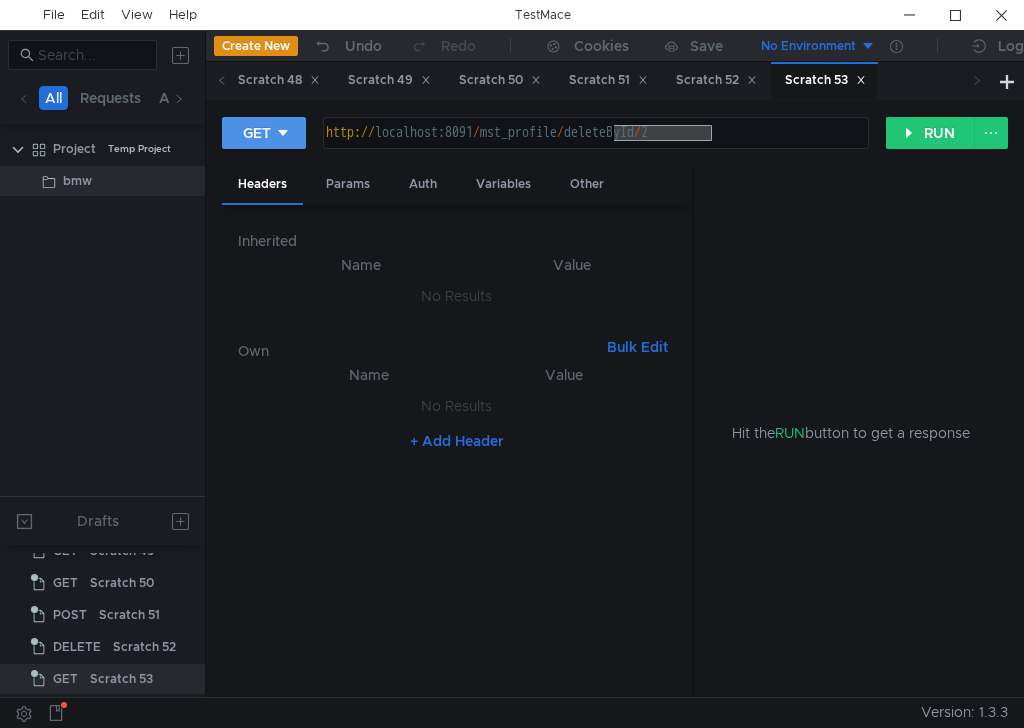 click 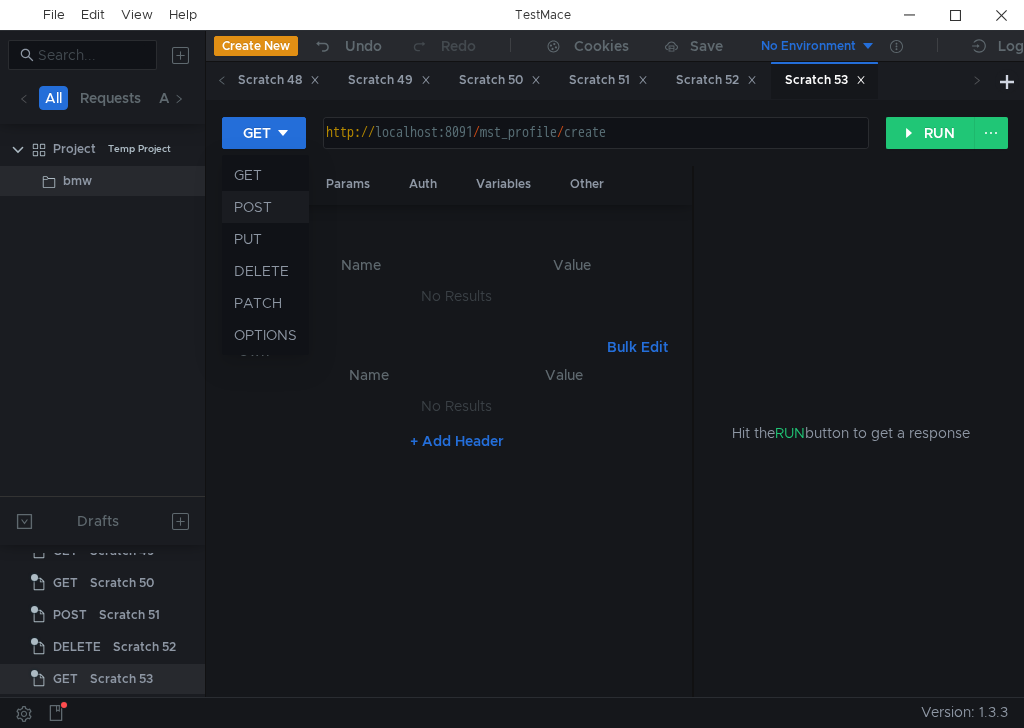 click on "POST" at bounding box center [265, 207] 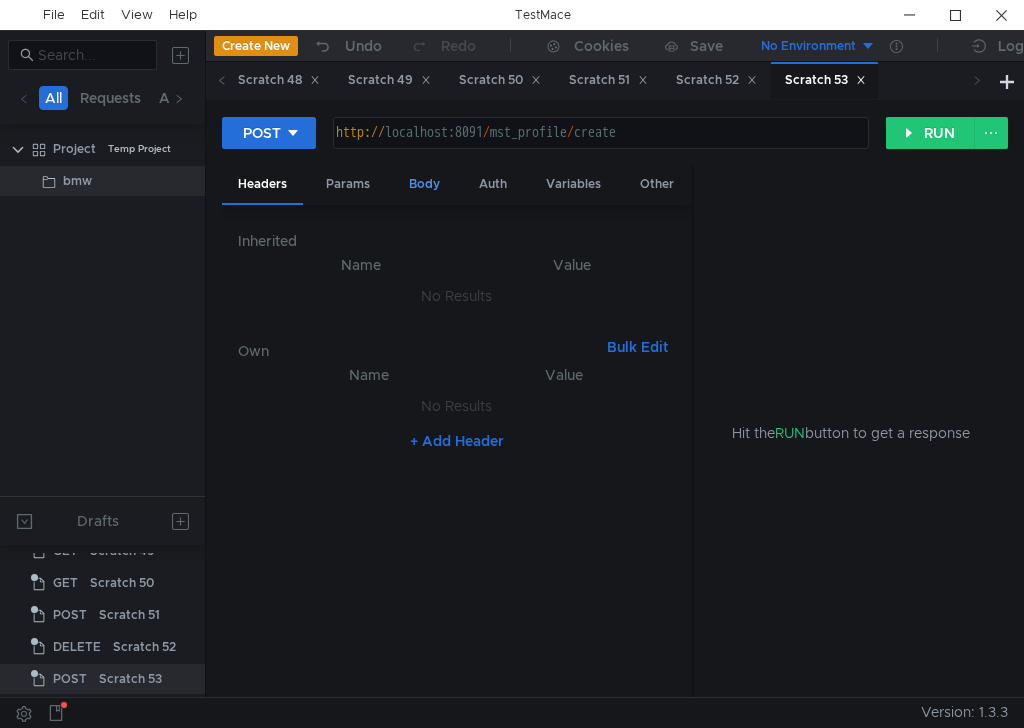 click on "Body" at bounding box center (424, 184) 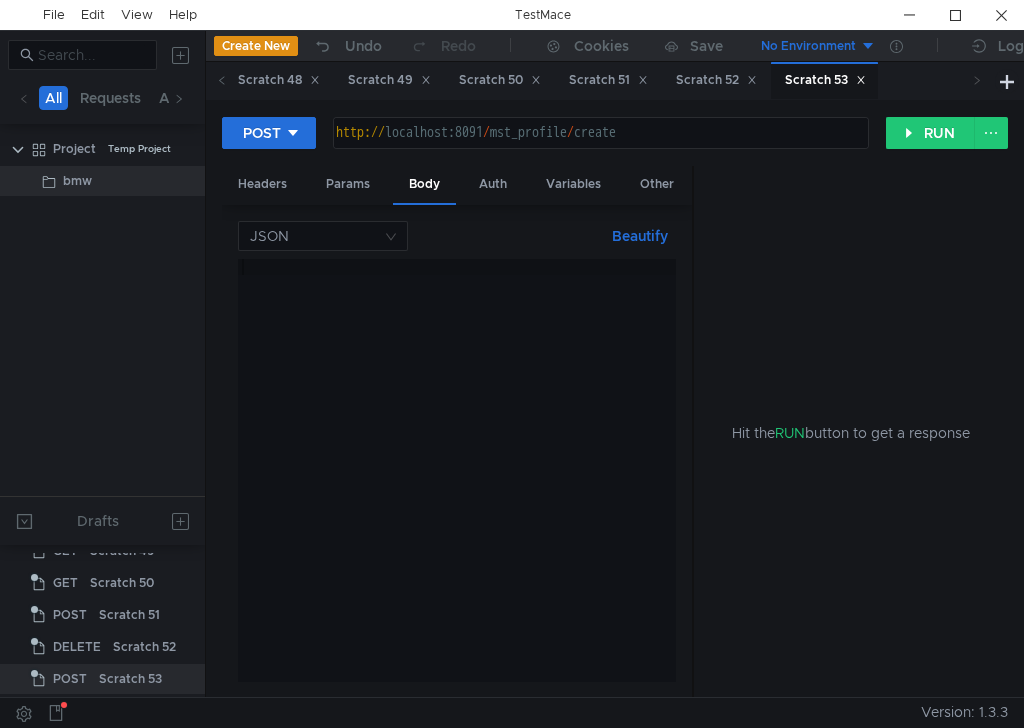 click at bounding box center (457, 486) 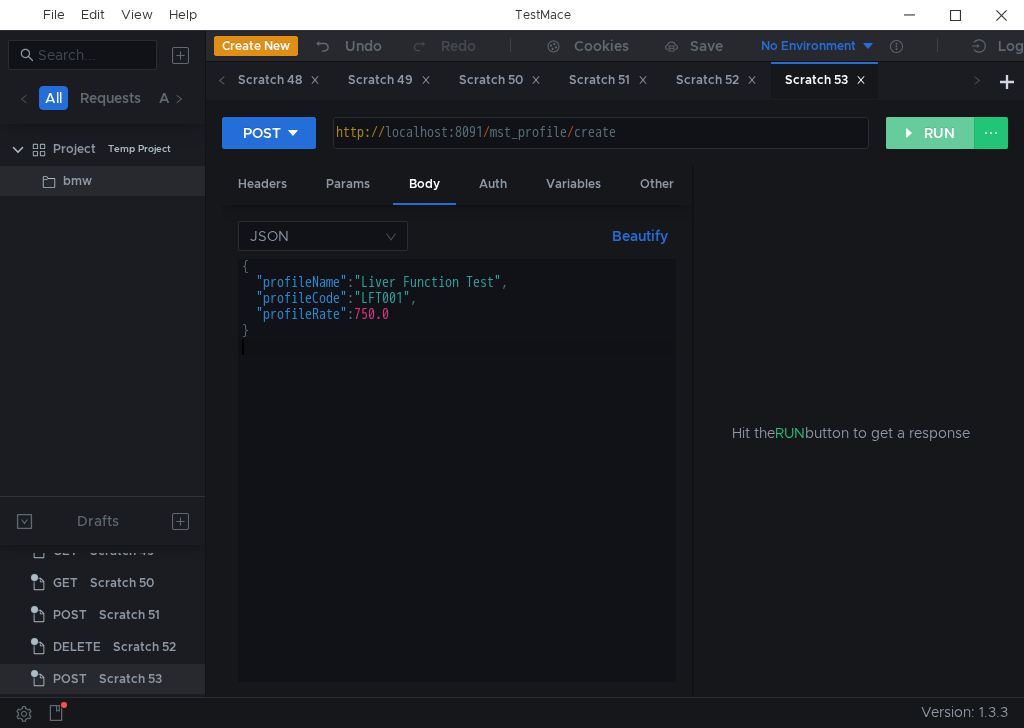 click on "RUN" 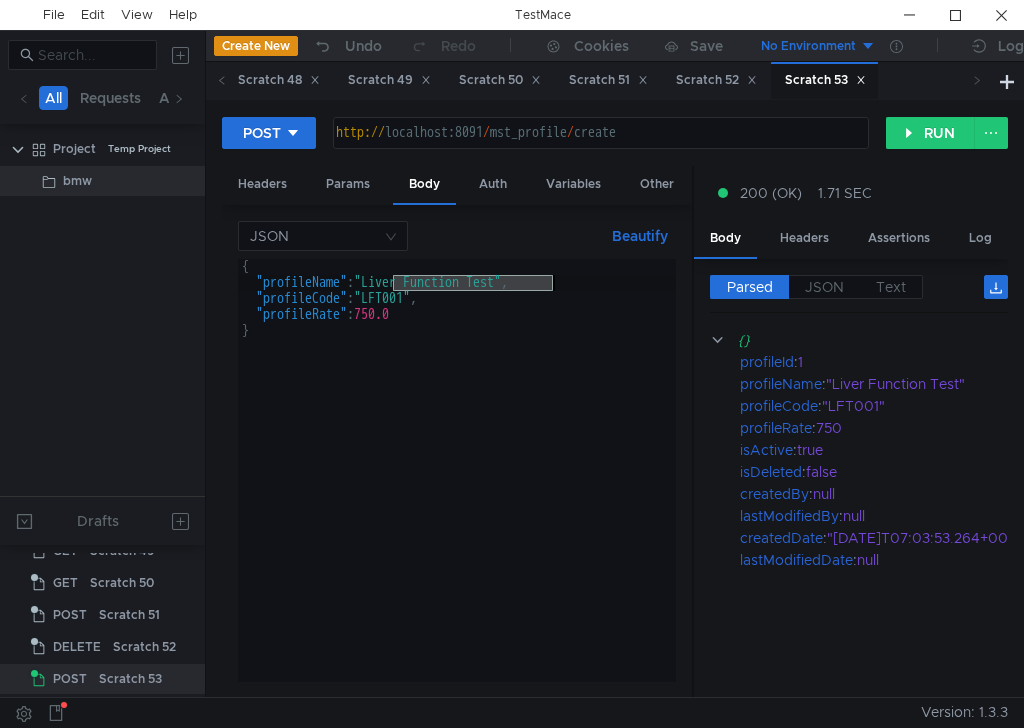drag, startPoint x: 392, startPoint y: 282, endPoint x: 553, endPoint y: 284, distance: 161.01242 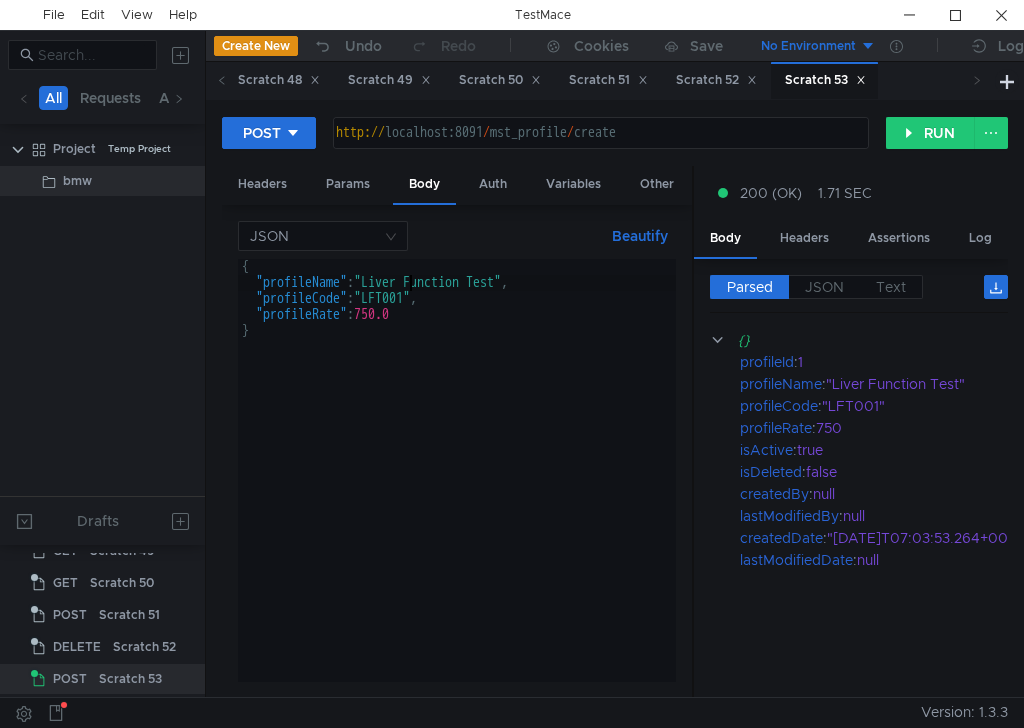 click on "{    "profileName" :  "Liver Function Test" ,    "profileCode" :  "LFT001" ,    "profileRate" :  750.0 }" at bounding box center (457, 486) 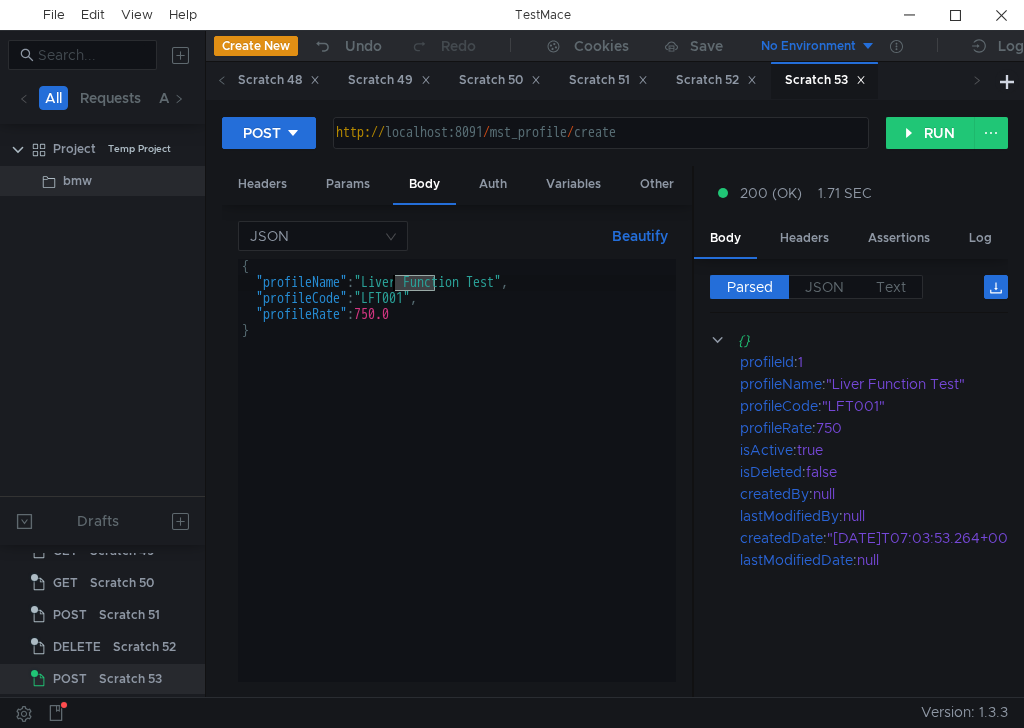 click on "{    "profileName" :  "Liver Function Test" ,    "profileCode" :  "LFT001" ,    "profileRate" :  750.0 }" at bounding box center (457, 486) 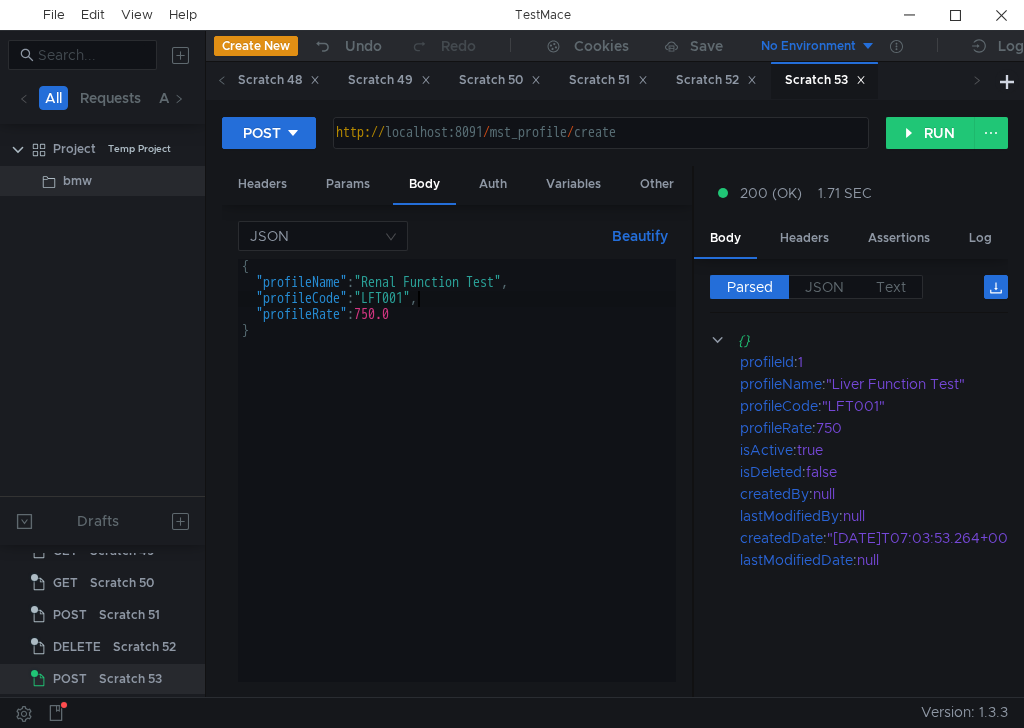 scroll, scrollTop: 0, scrollLeft: 14, axis: horizontal 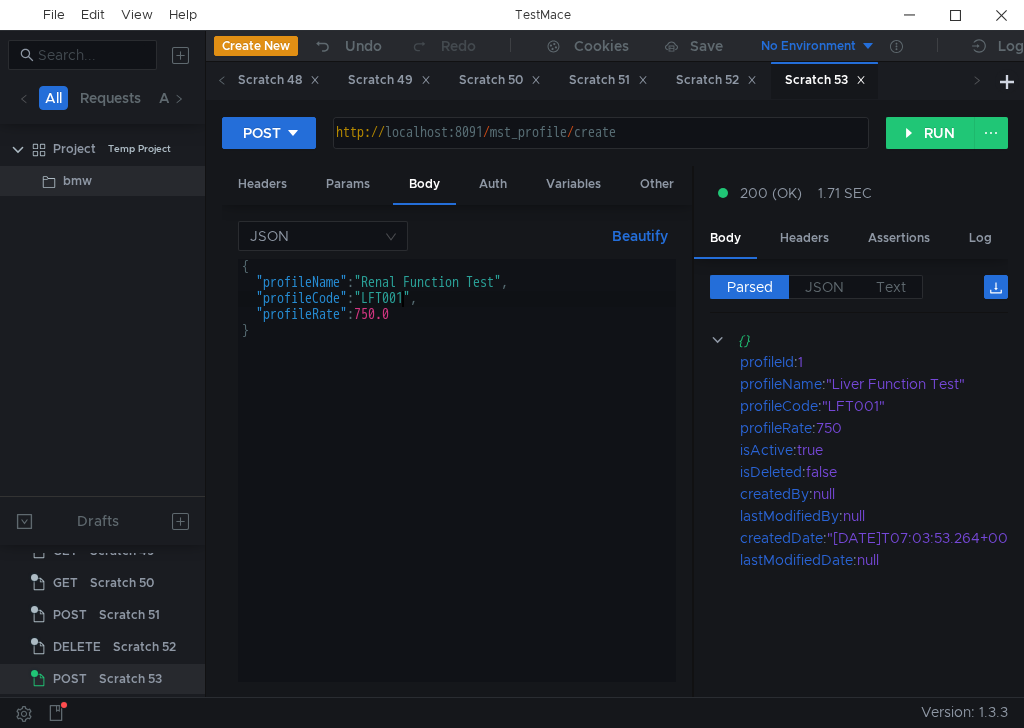 click on "{    "profileName" :  "Renal Function Test" ,    "profileCode" :  "LFT001" ,    "profileRate" :  750.0 }" at bounding box center (457, 486) 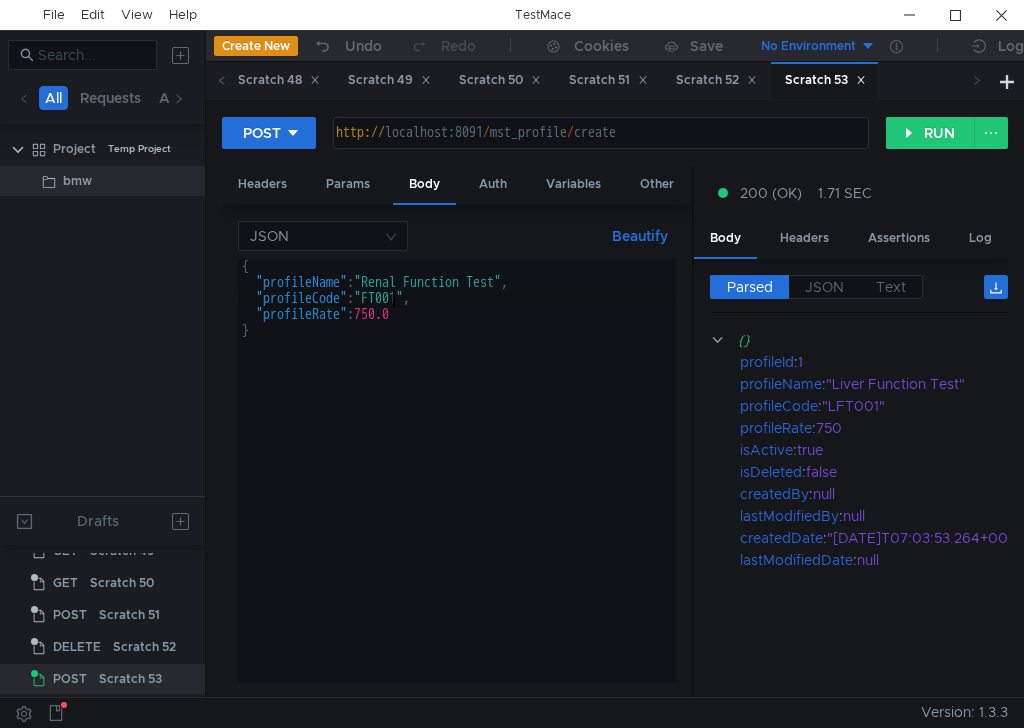 scroll, scrollTop: 0, scrollLeft: 11, axis: horizontal 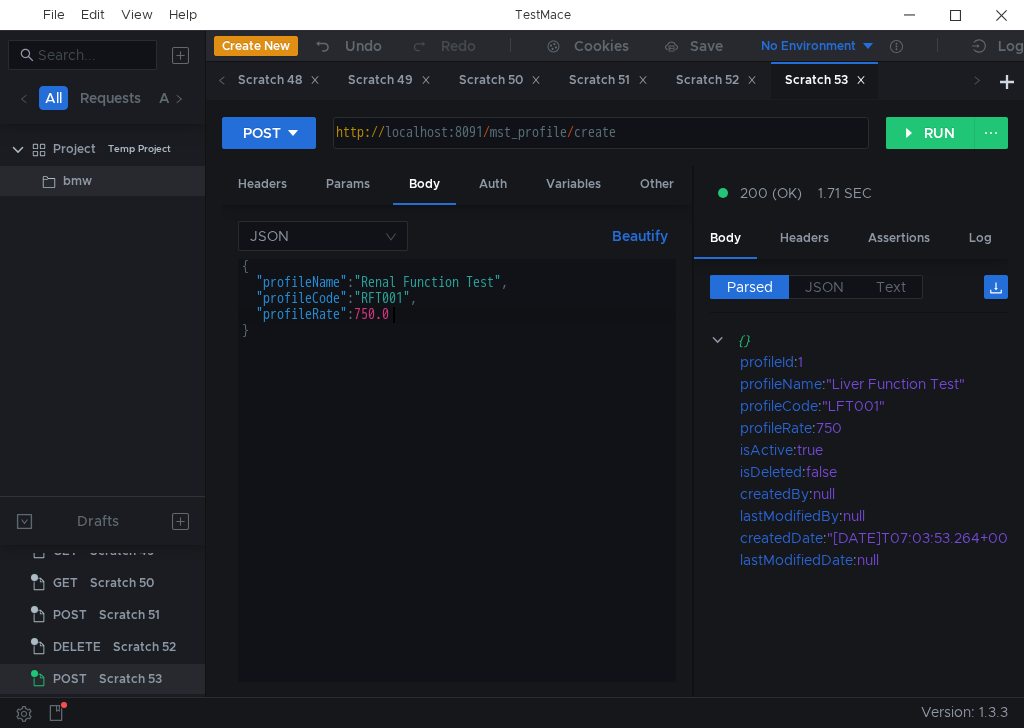 click on "{    "profileName" :  "Renal Function Test" ,    "profileCode" :  "RFT001" ,    "profileRate" :  750.0 }" at bounding box center [457, 486] 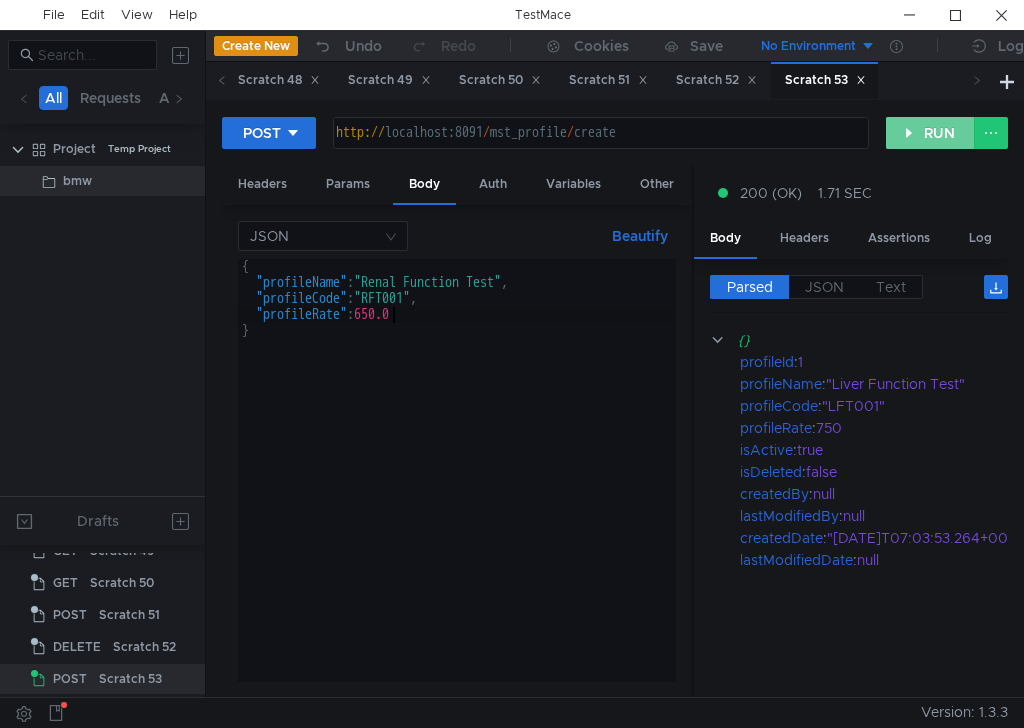 type on ""profileRate": 650.0" 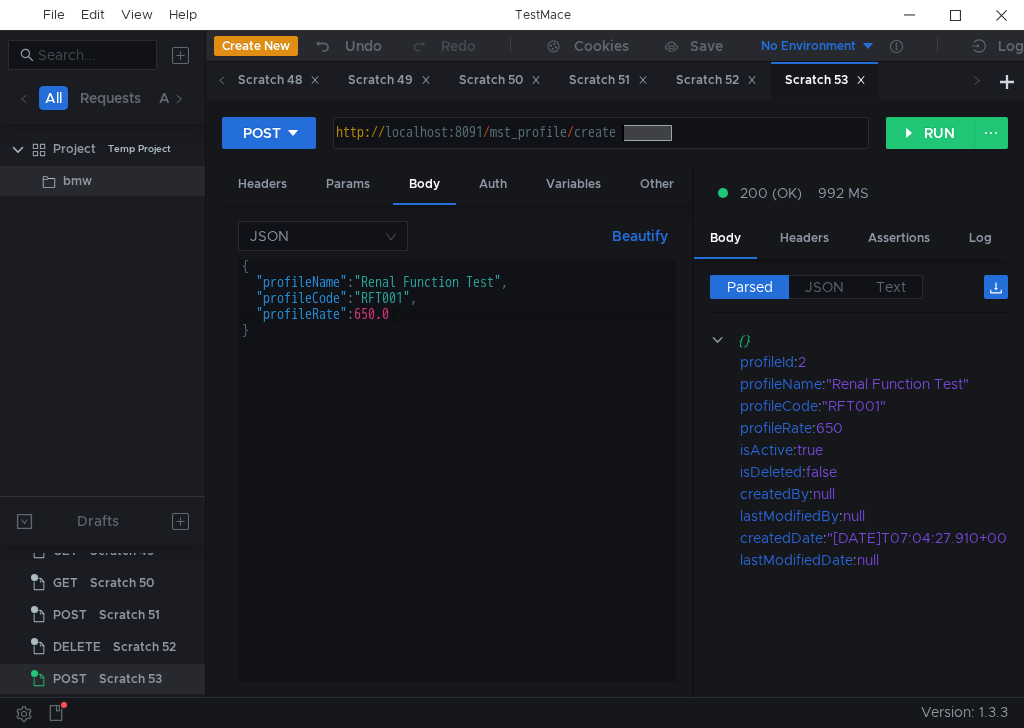 drag, startPoint x: 679, startPoint y: 131, endPoint x: 623, endPoint y: 127, distance: 56.142673 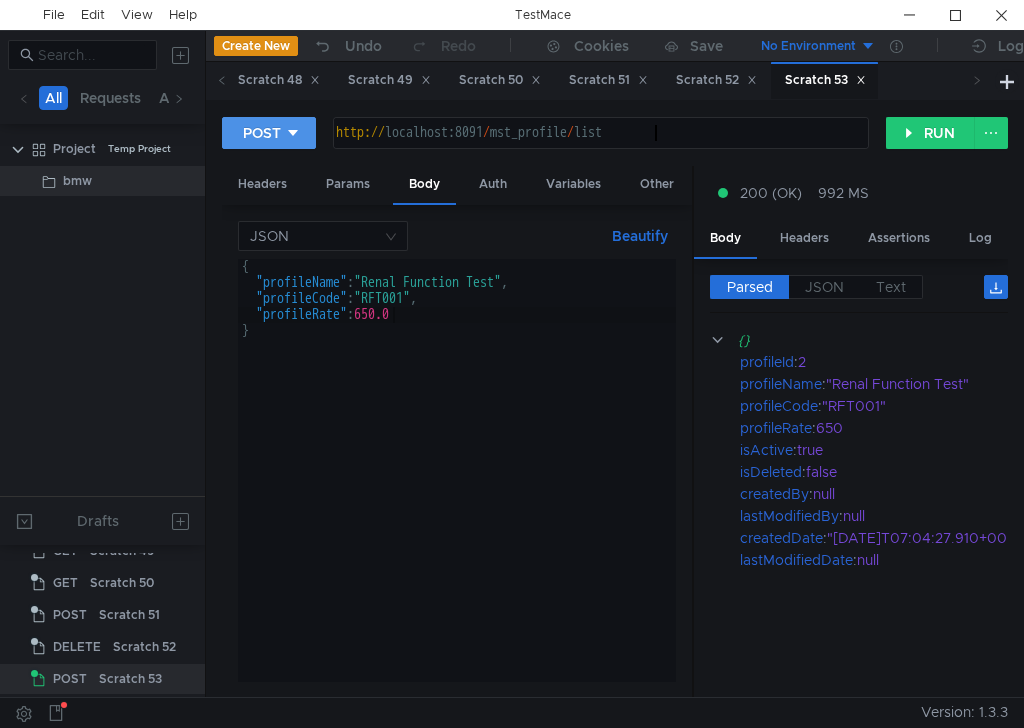 click 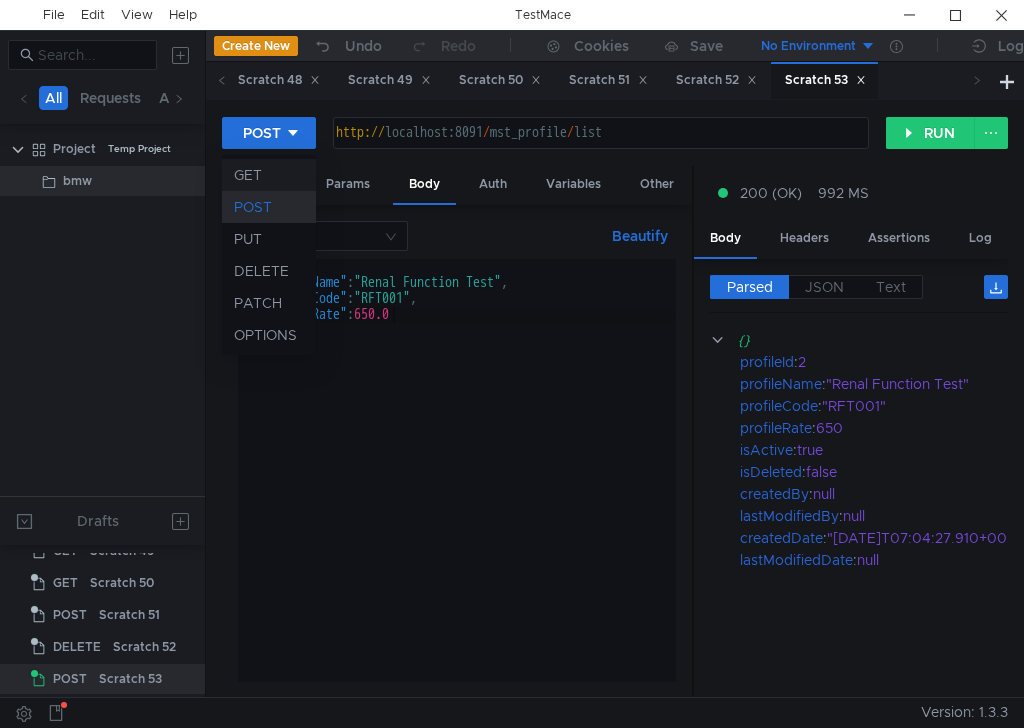 click on "GET" at bounding box center (269, 175) 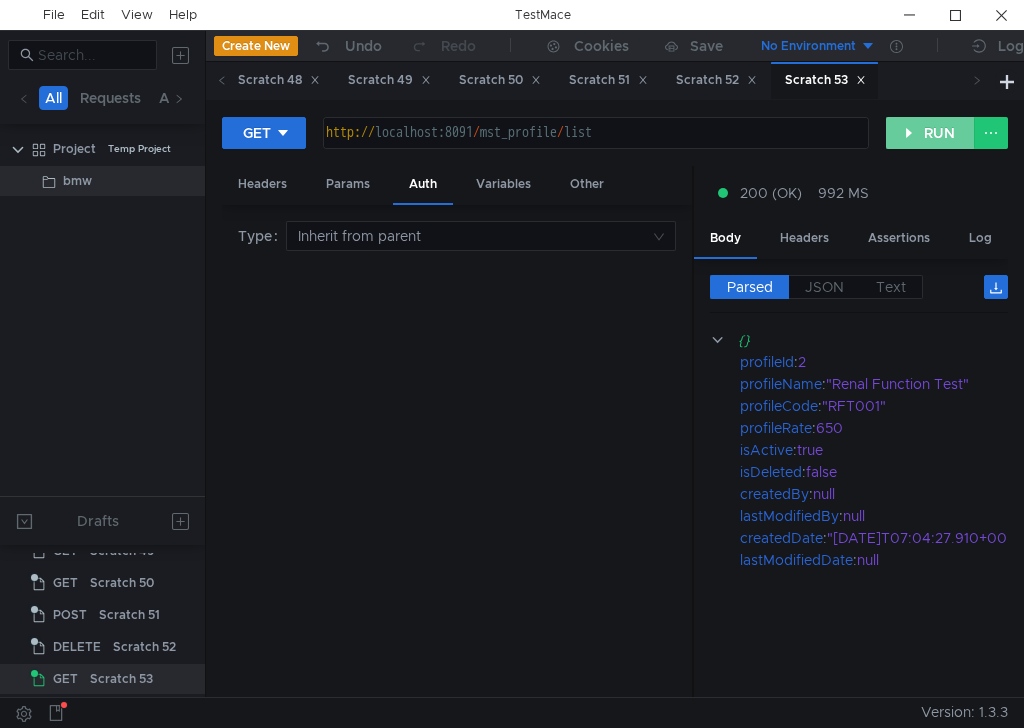 click on "RUN" 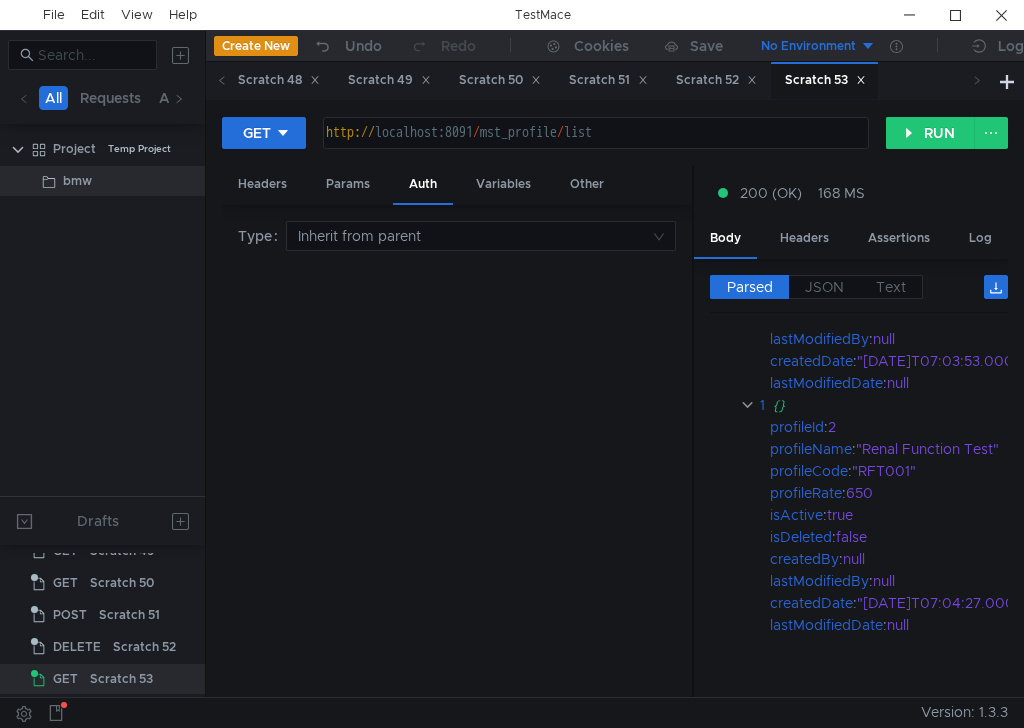 scroll, scrollTop: 0, scrollLeft: 0, axis: both 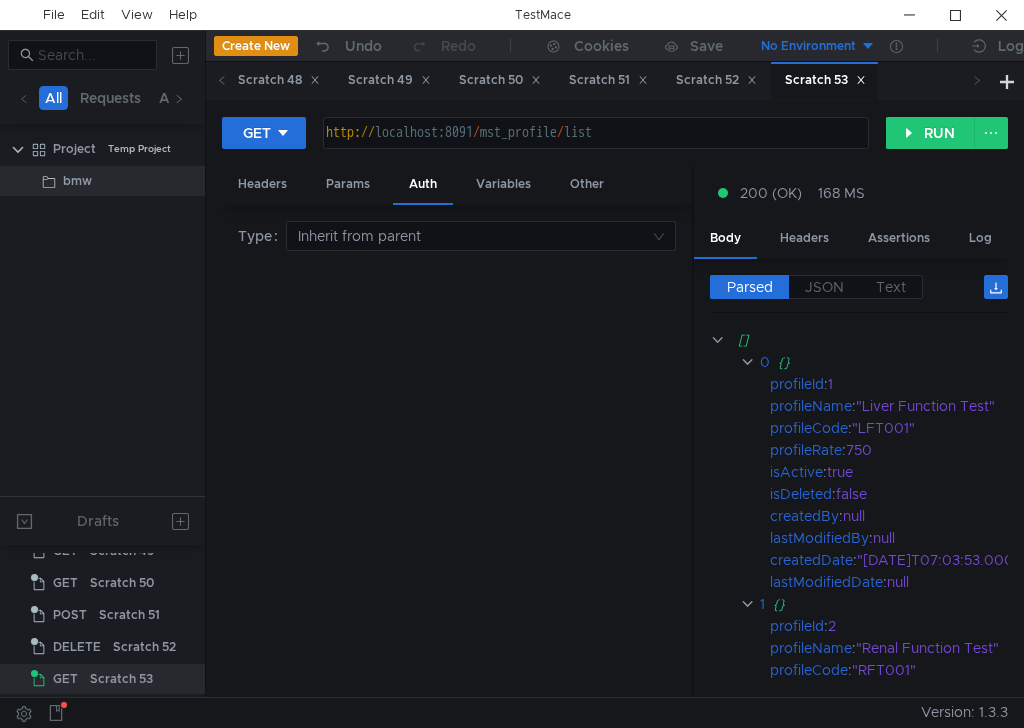 click on "http:// localhost:8091 / mst_profile / list" at bounding box center [594, 149] 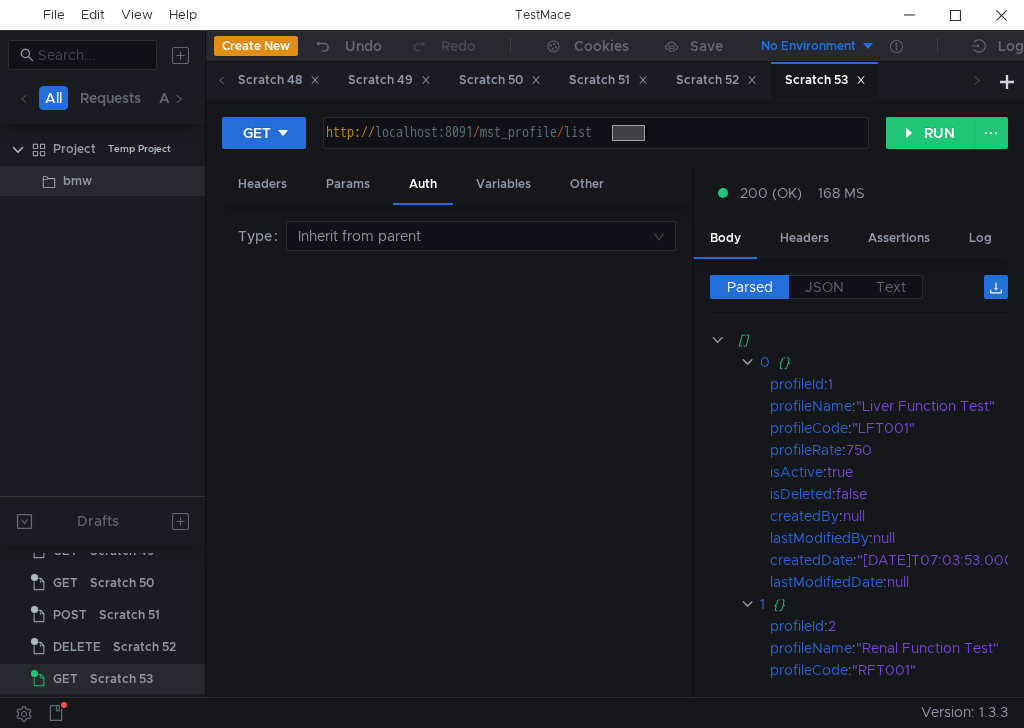 paste on "ById" 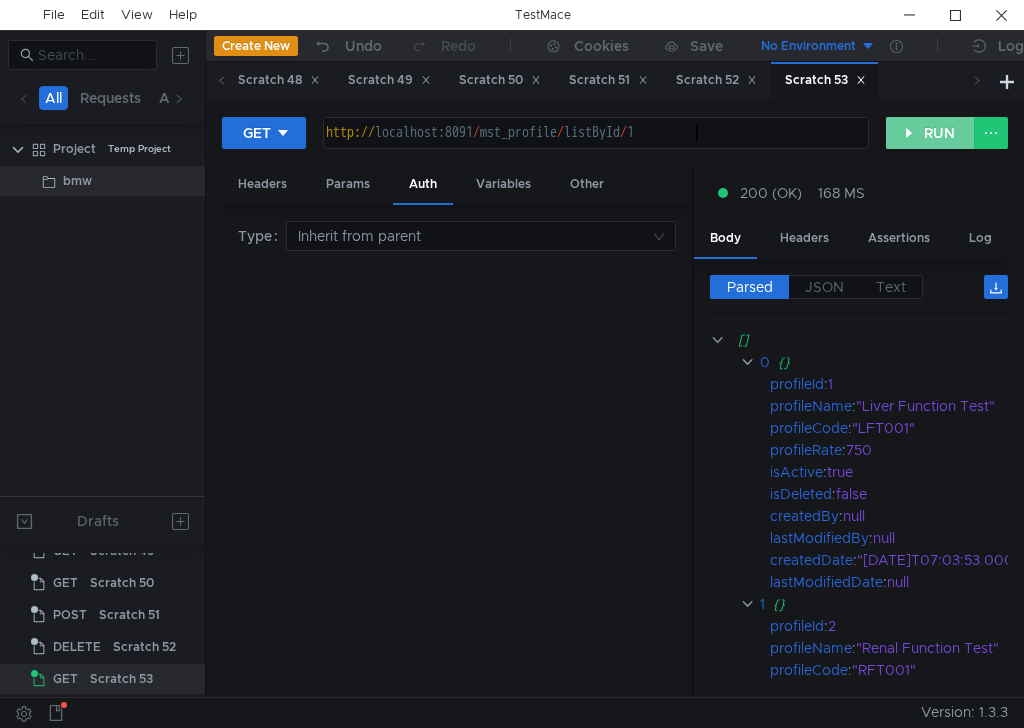 scroll, scrollTop: 0, scrollLeft: 25, axis: horizontal 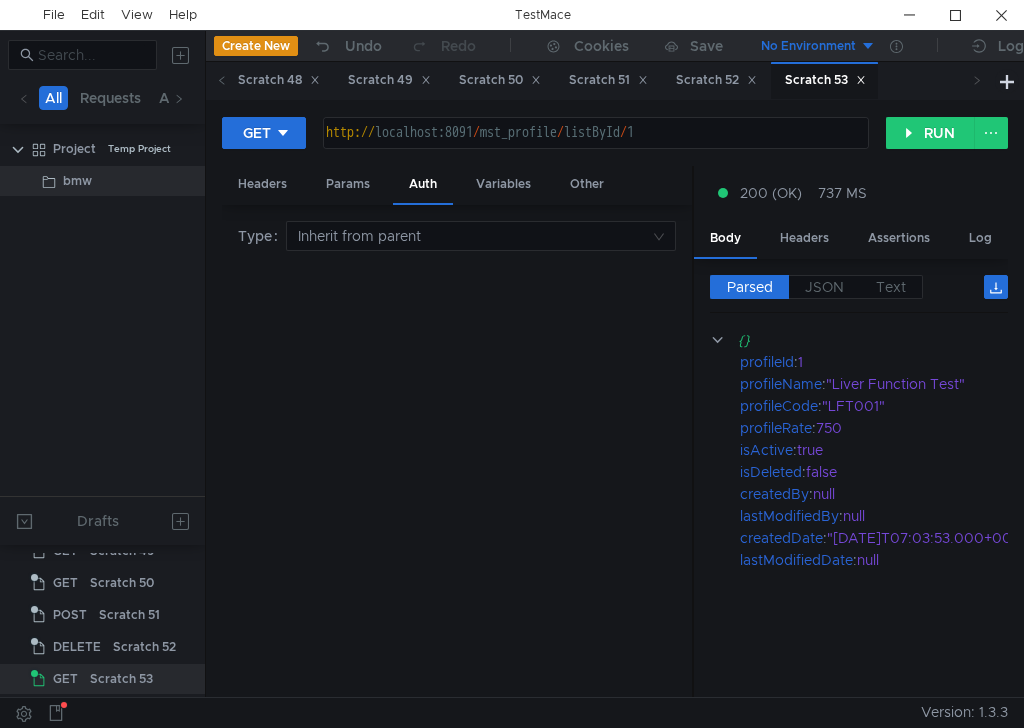 click on "http:// localhost:8091 / mst_profile / listById / 1" at bounding box center [594, 149] 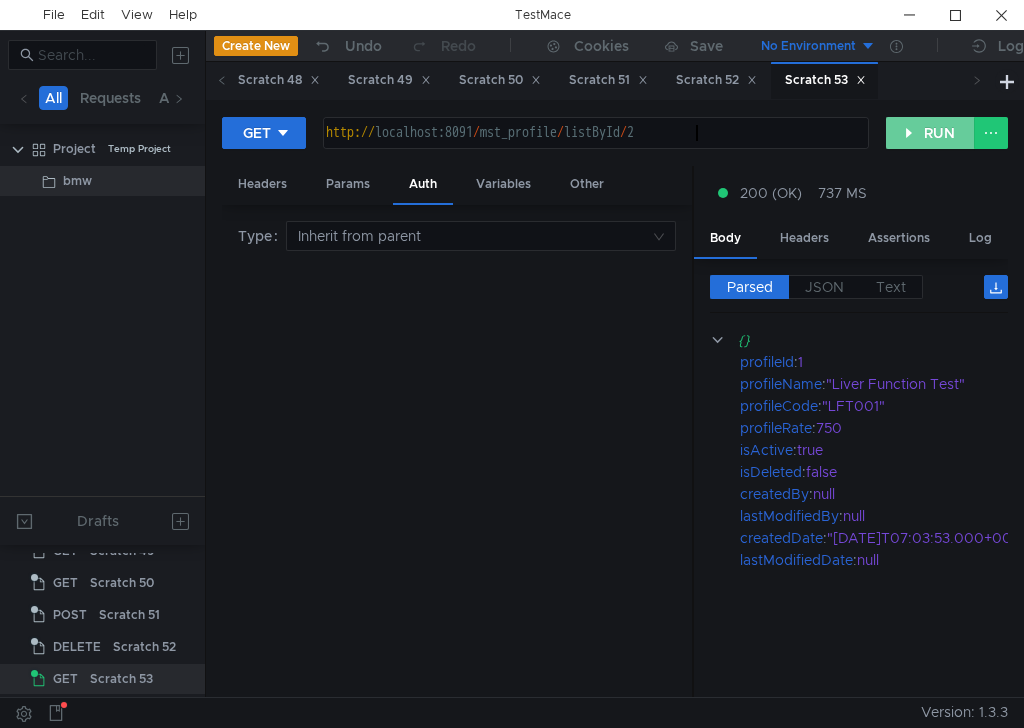 click on "RUN" 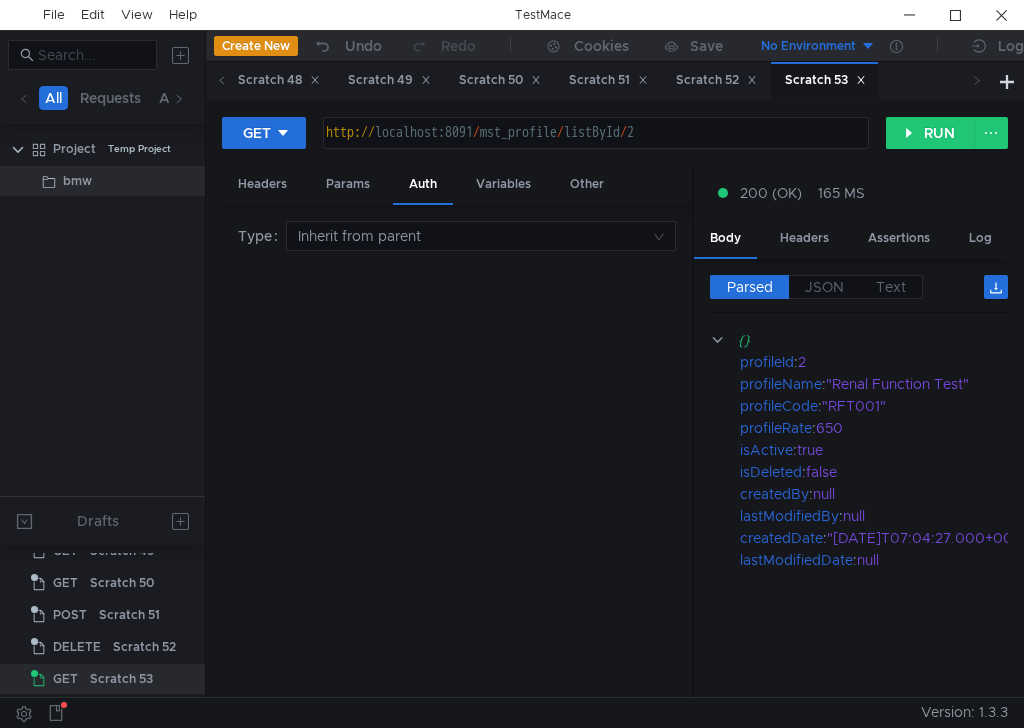 click on "http:// localhost:8091 / mst_profile / listById / 2" at bounding box center (594, 149) 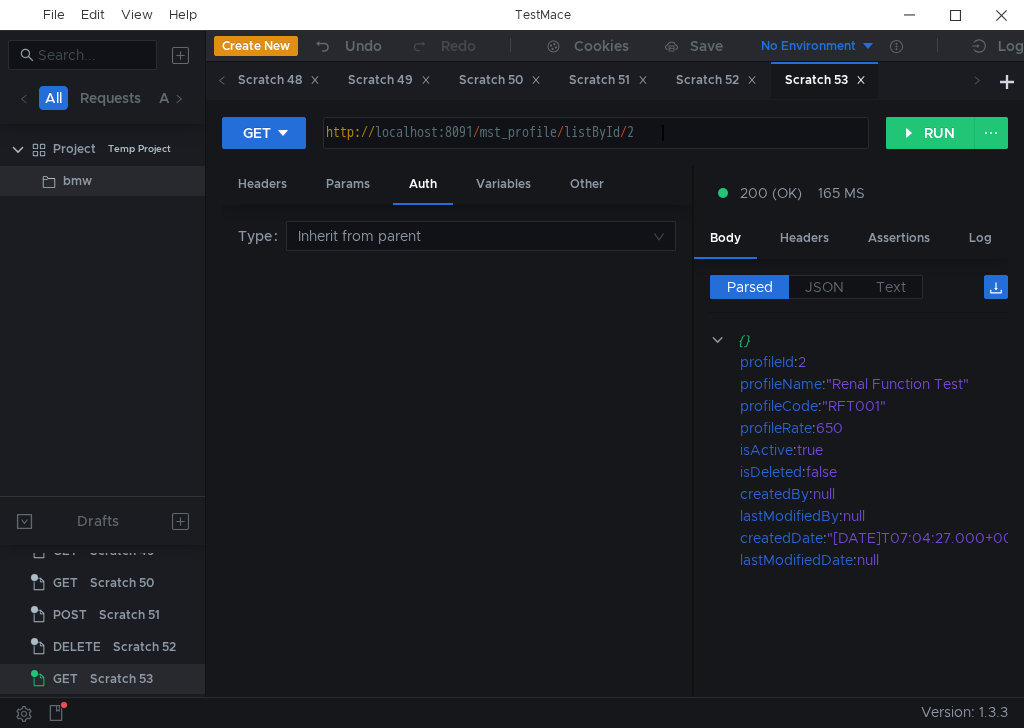 click on "http:// localhost:8091 / mst_profile / listById / 2" at bounding box center [594, 149] 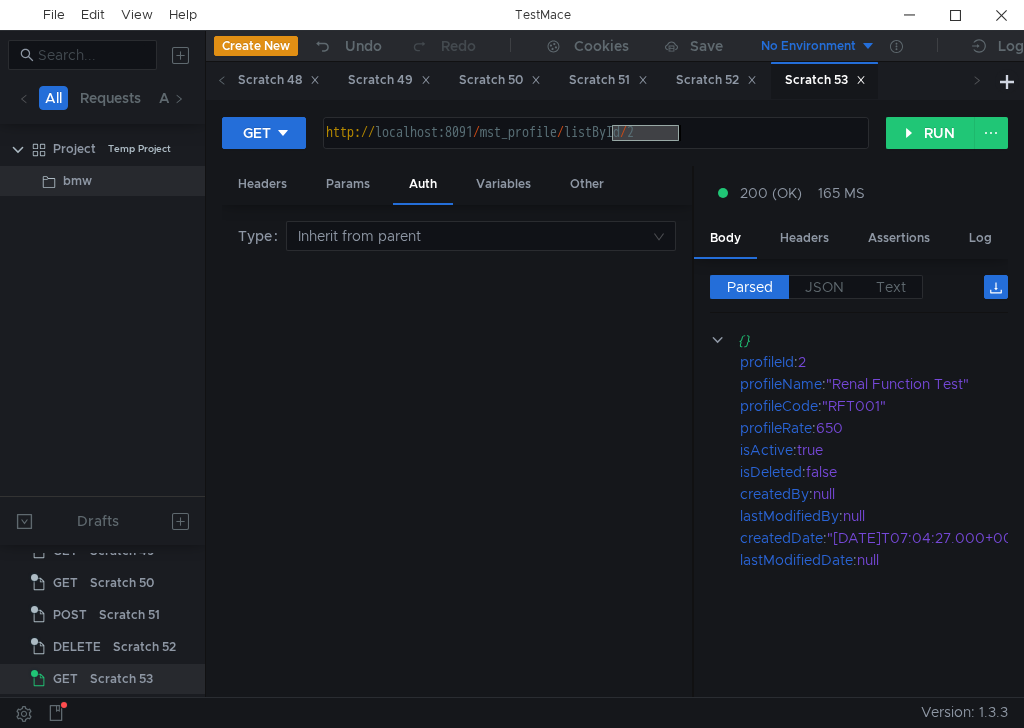 paste on "getByProfileCode" 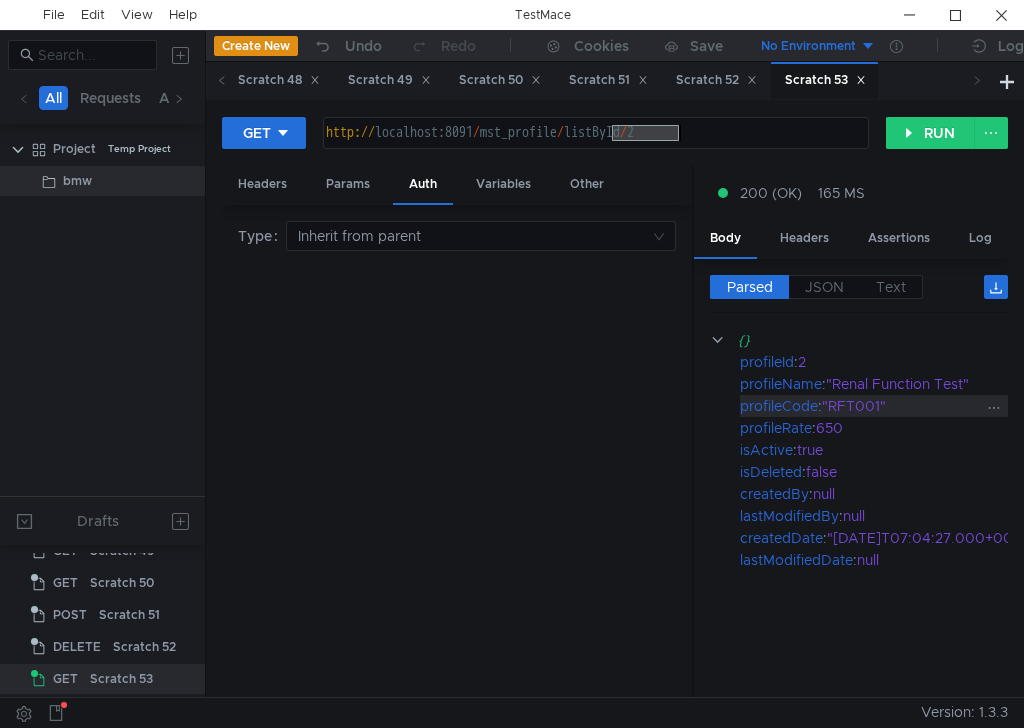 click on ""RFT001"" at bounding box center [937, 406] 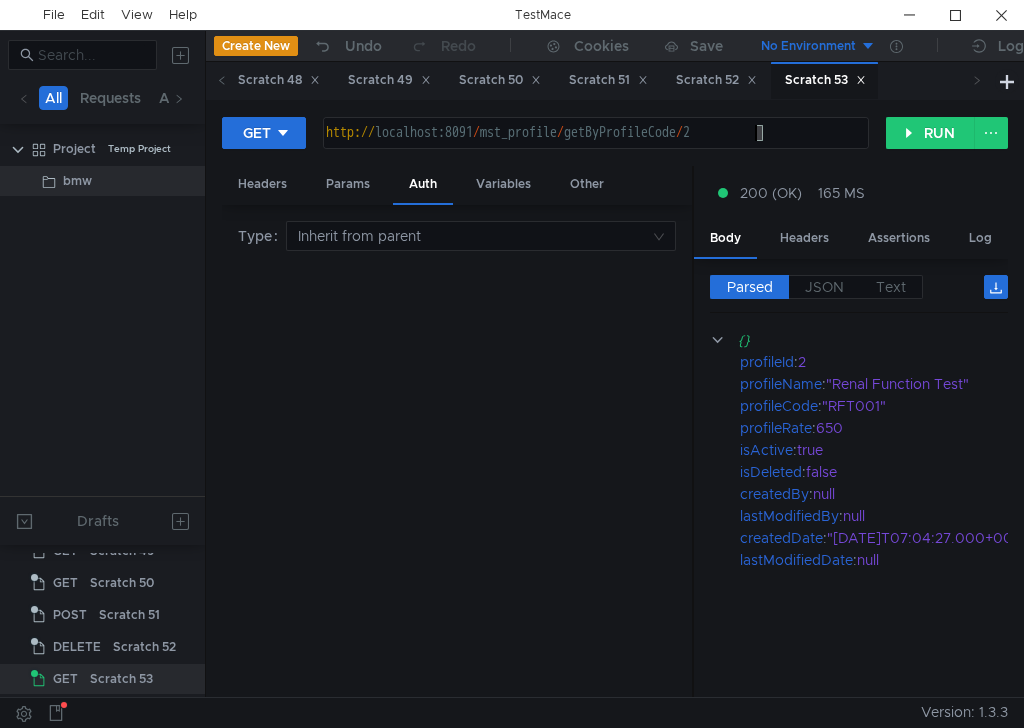 drag, startPoint x: 765, startPoint y: 131, endPoint x: 754, endPoint y: 126, distance: 12.083046 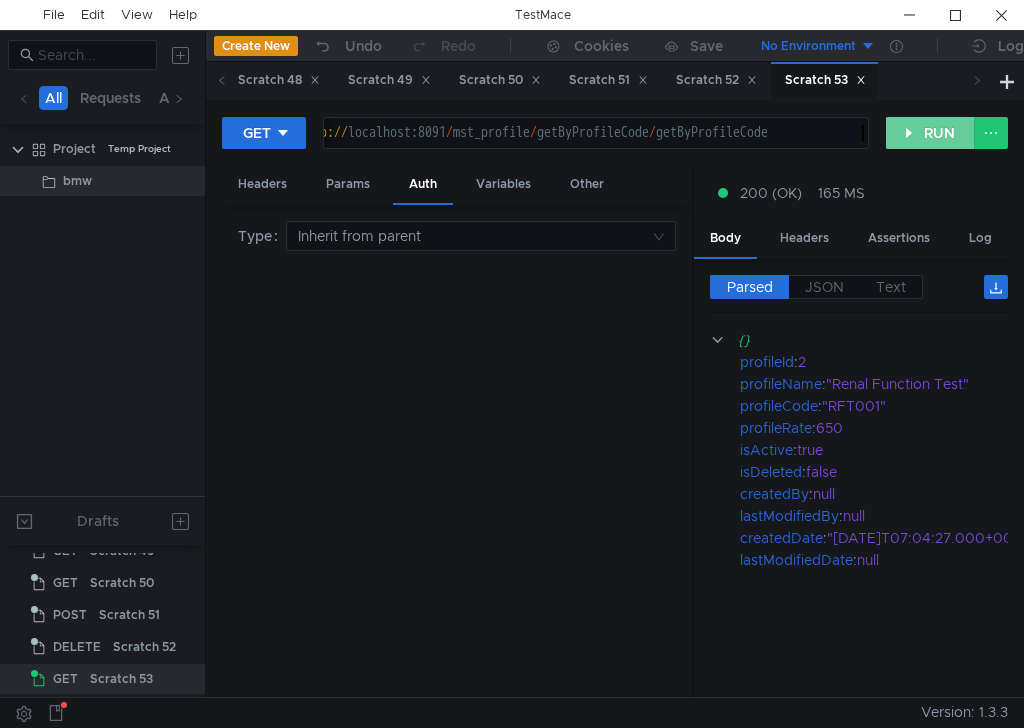 click on "RUN" 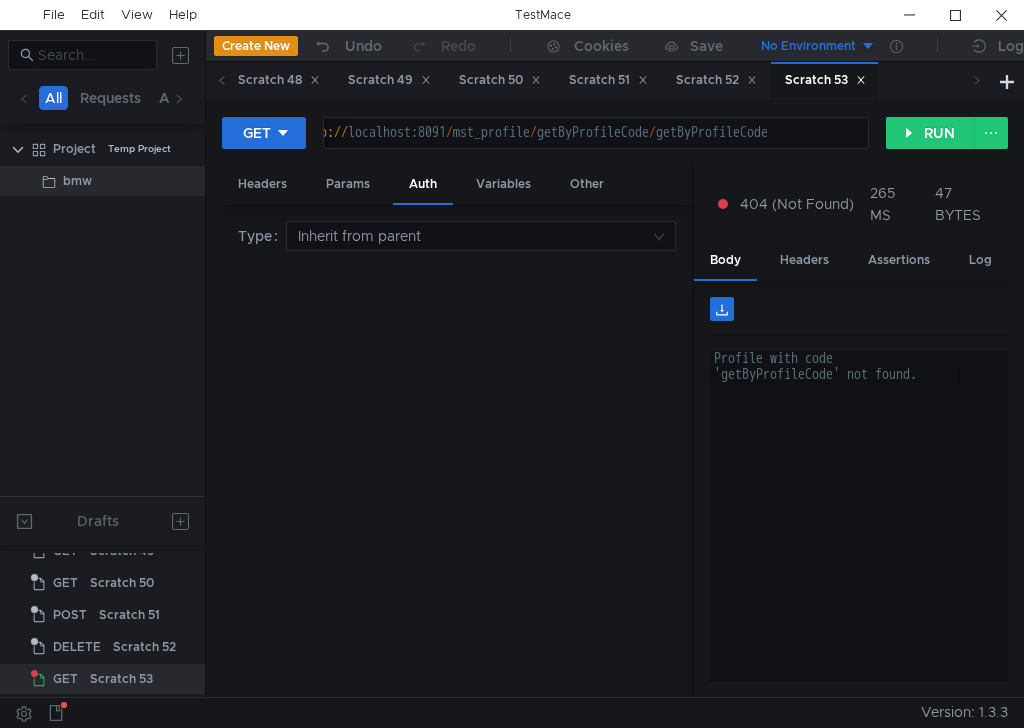 click on "http:// localhost:8091 / mst_profile / getByProfileCode / getByProfileCode" at bounding box center [580, 149] 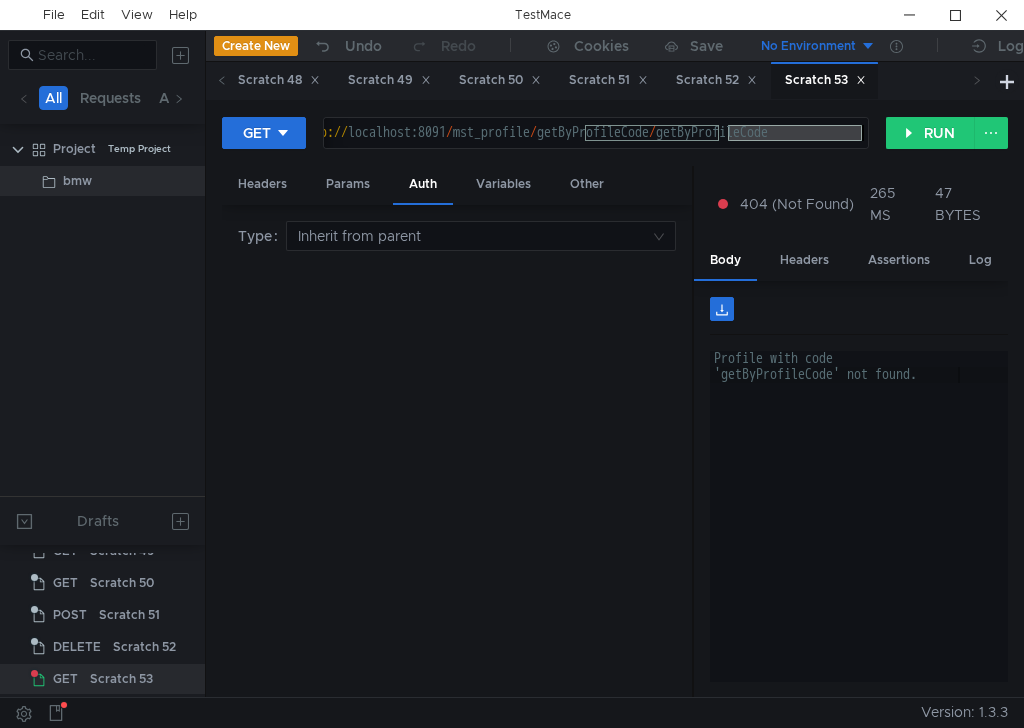 click on "http:// localhost:8091 / mst_profile / getByProfileCode / getByProfileCode" at bounding box center [596, 133] 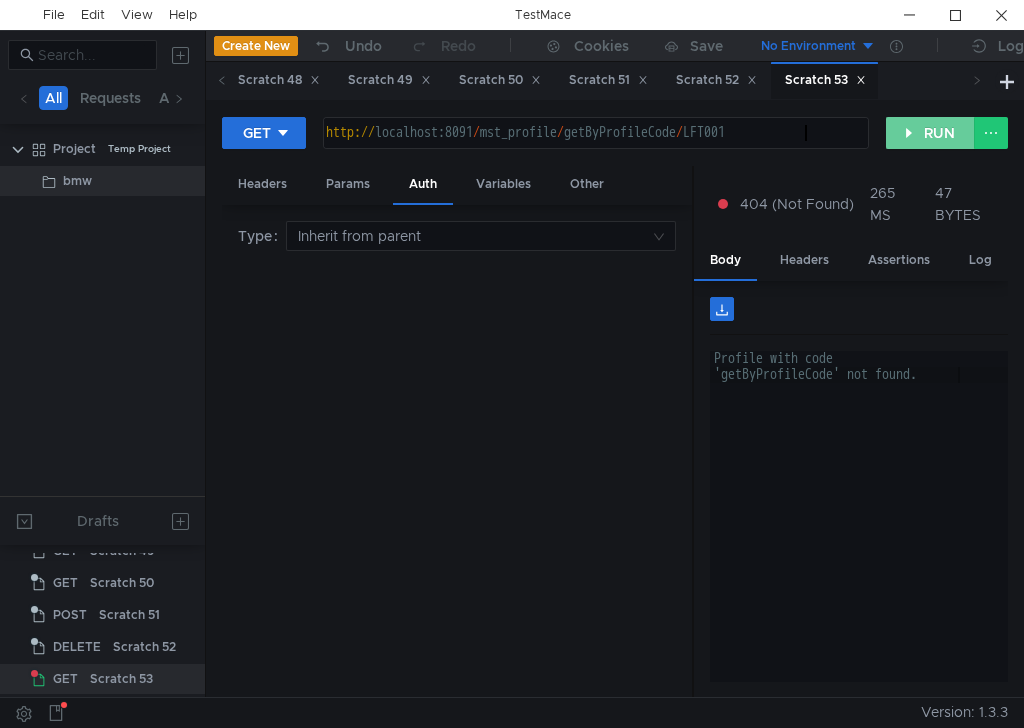 scroll, scrollTop: 0, scrollLeft: 33, axis: horizontal 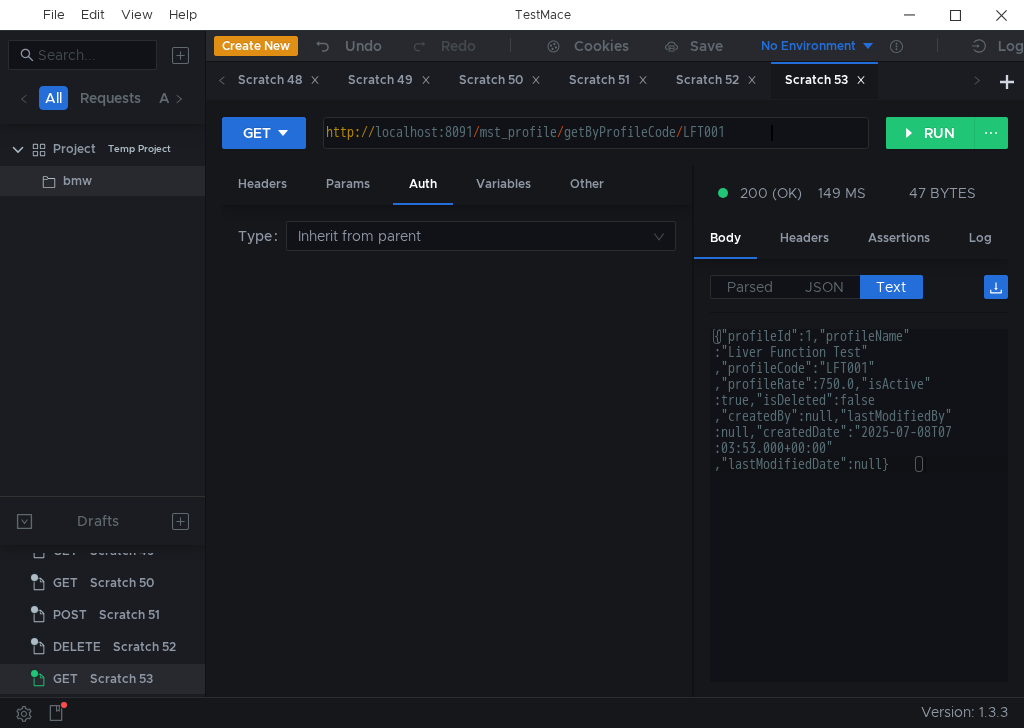 click on "http:// localhost:8091 / mst_profile / getByProfileCode / LFT001" at bounding box center [594, 149] 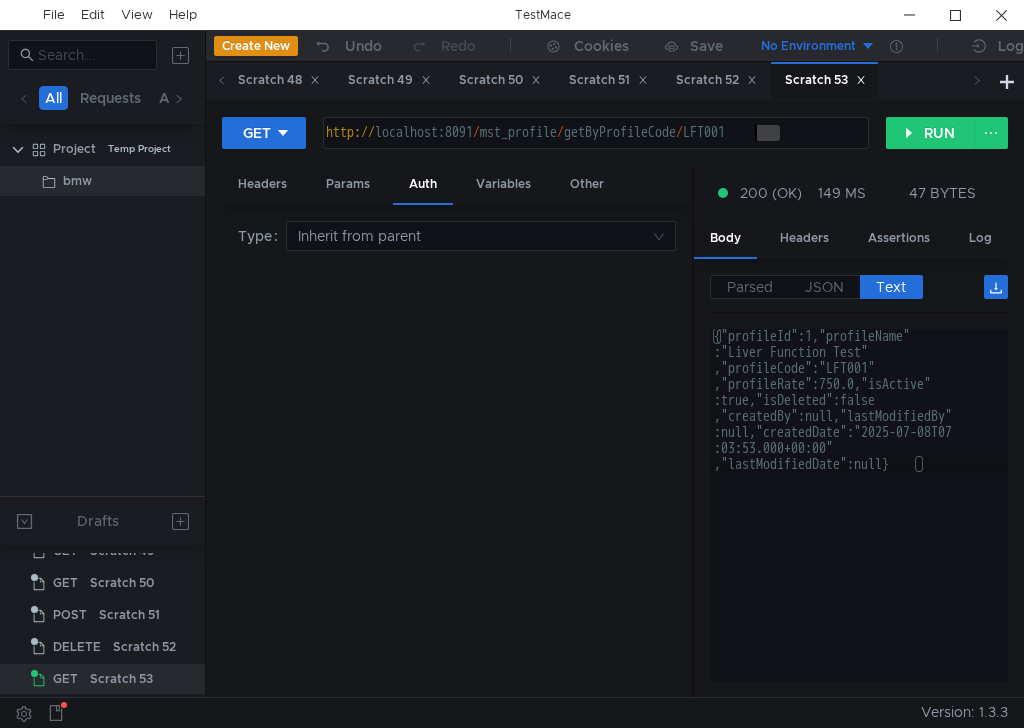 drag, startPoint x: 780, startPoint y: 133, endPoint x: 756, endPoint y: 137, distance: 24.33105 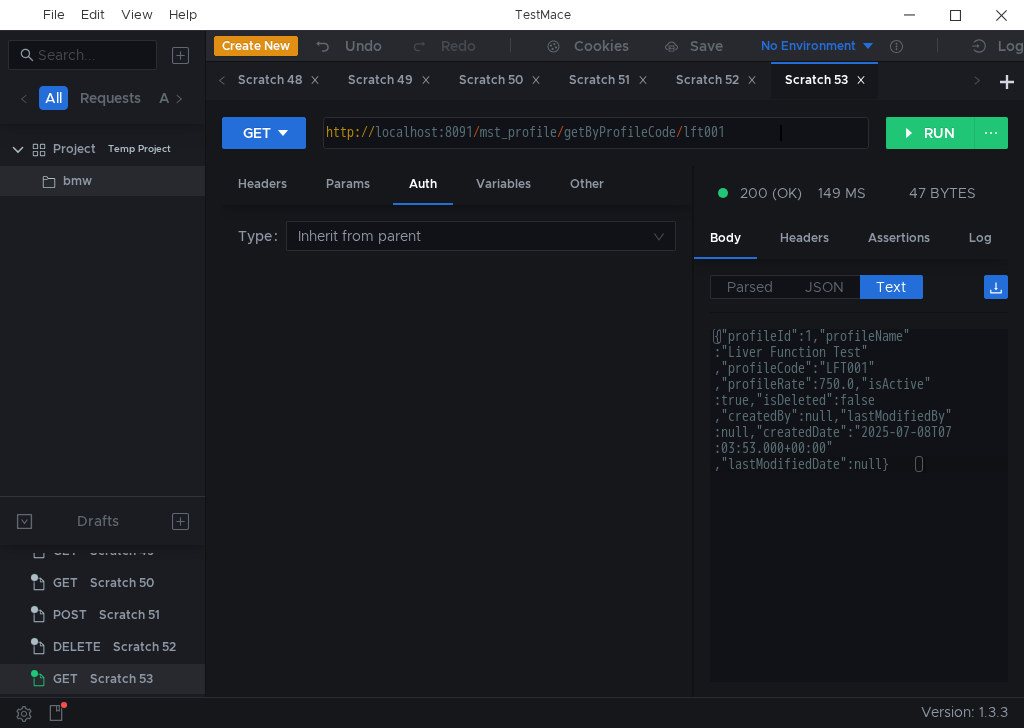 scroll, scrollTop: 0, scrollLeft: 32, axis: horizontal 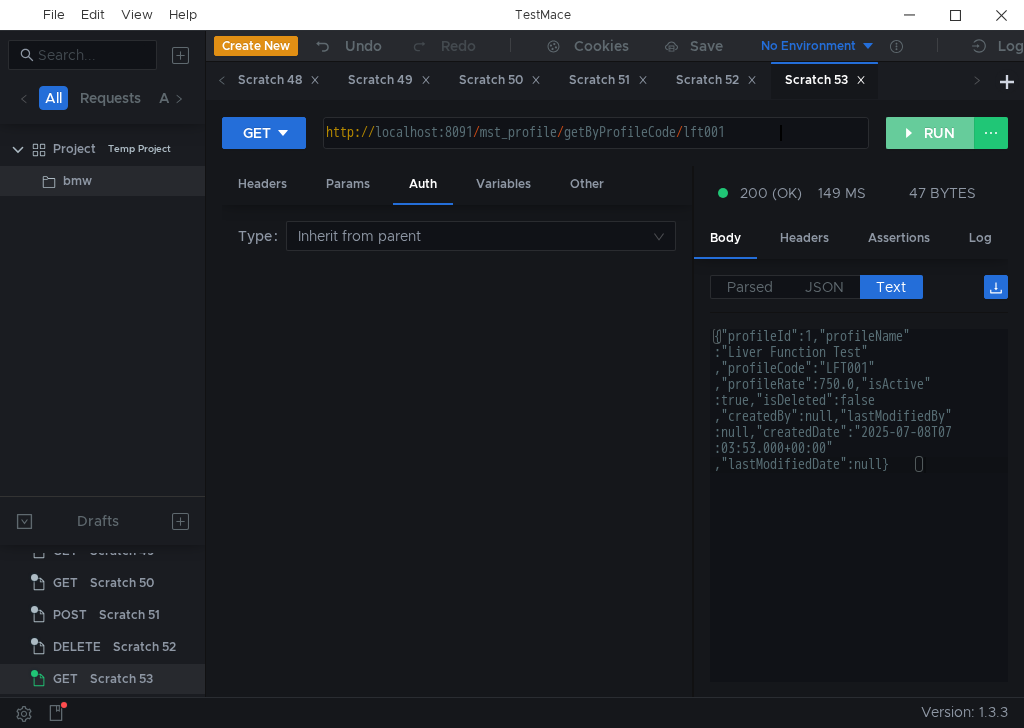 click on "RUN" 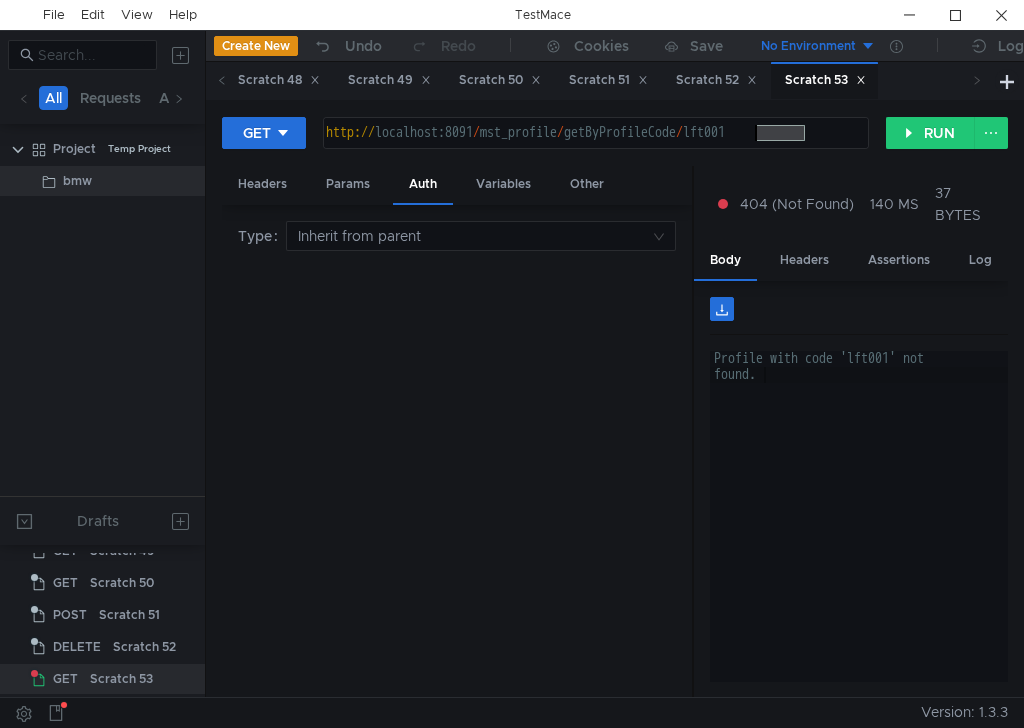 drag, startPoint x: 820, startPoint y: 135, endPoint x: 756, endPoint y: 132, distance: 64.070274 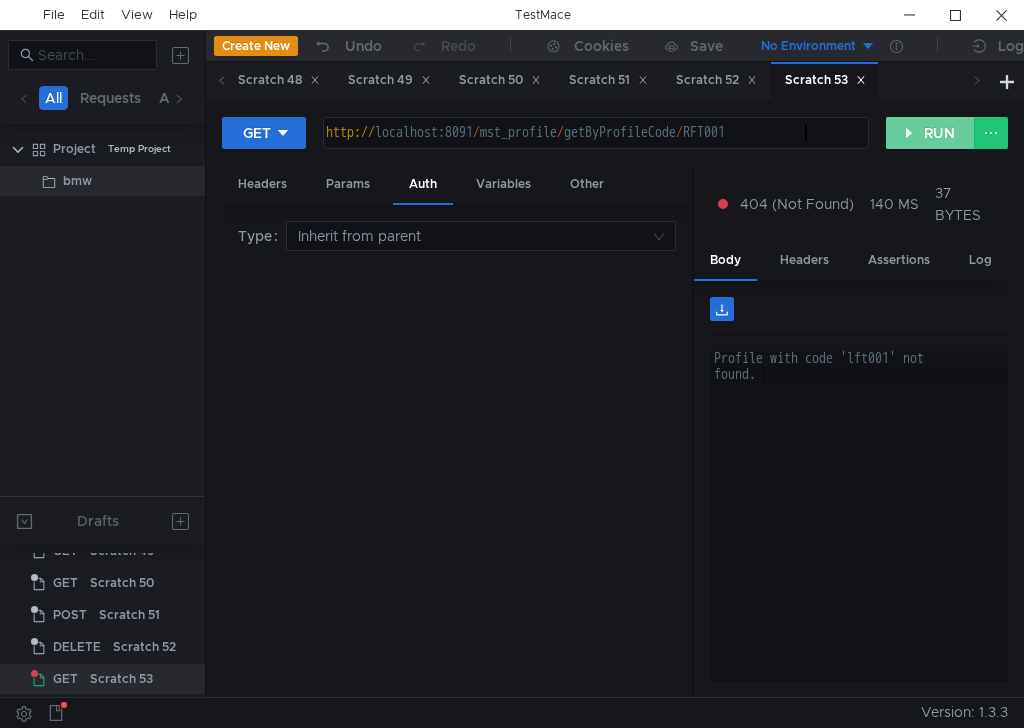 click on "RUN" 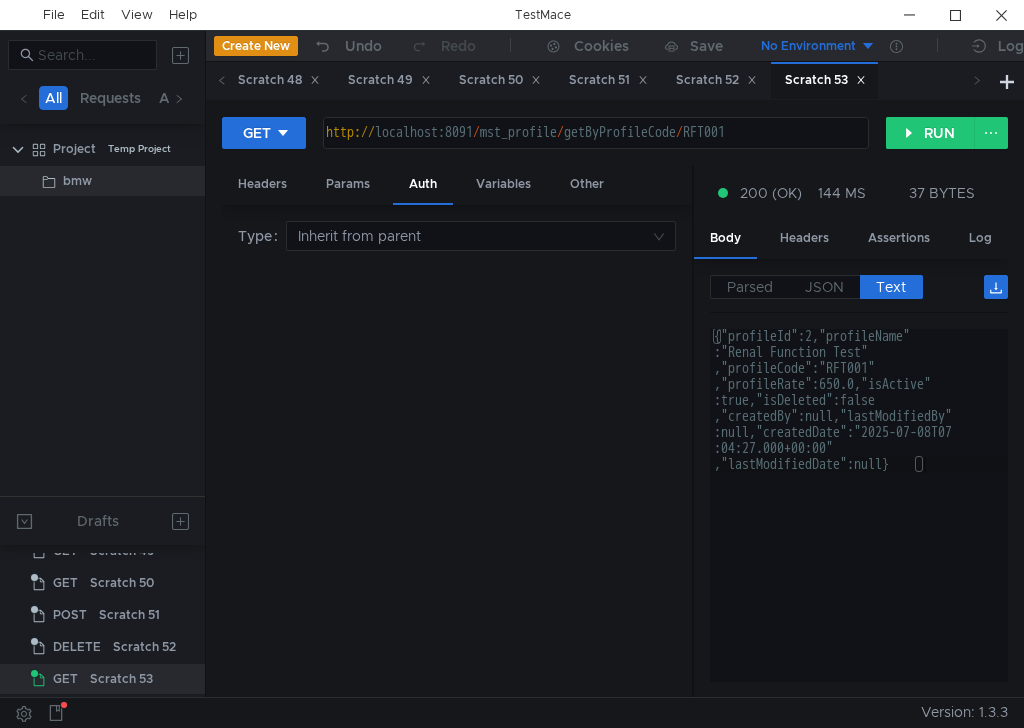 click on "http:// localhost:8091 / mst_profile / getByProfileCode / RFT001" at bounding box center [594, 149] 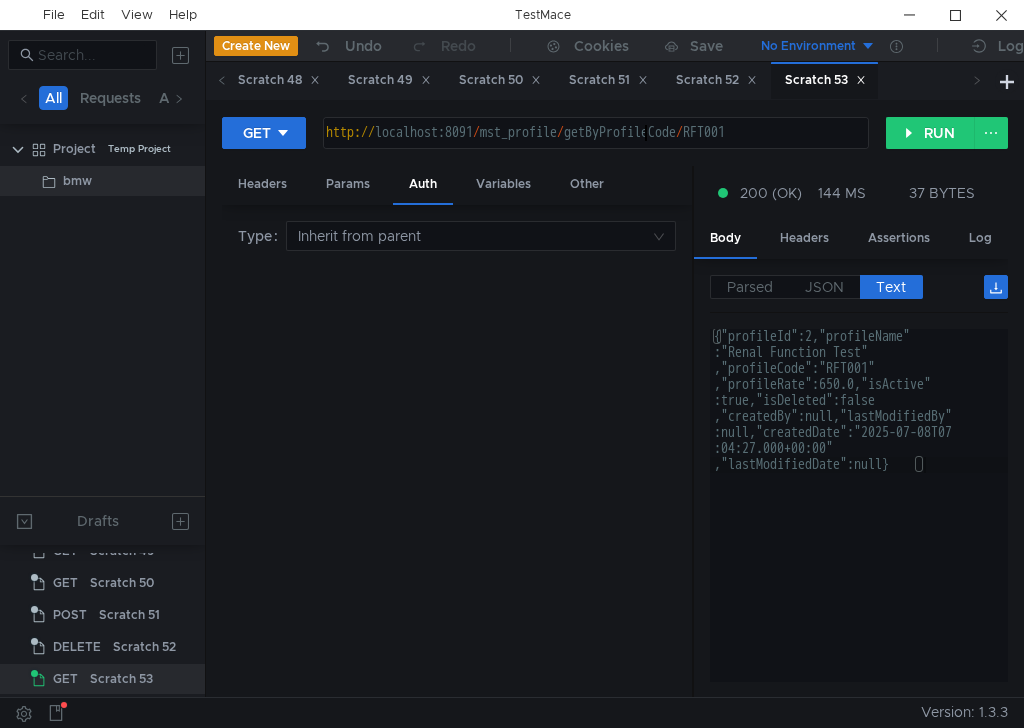 click on "http:// localhost:8091 / mst_profile / getByProfileCode / RFT001" at bounding box center [594, 149] 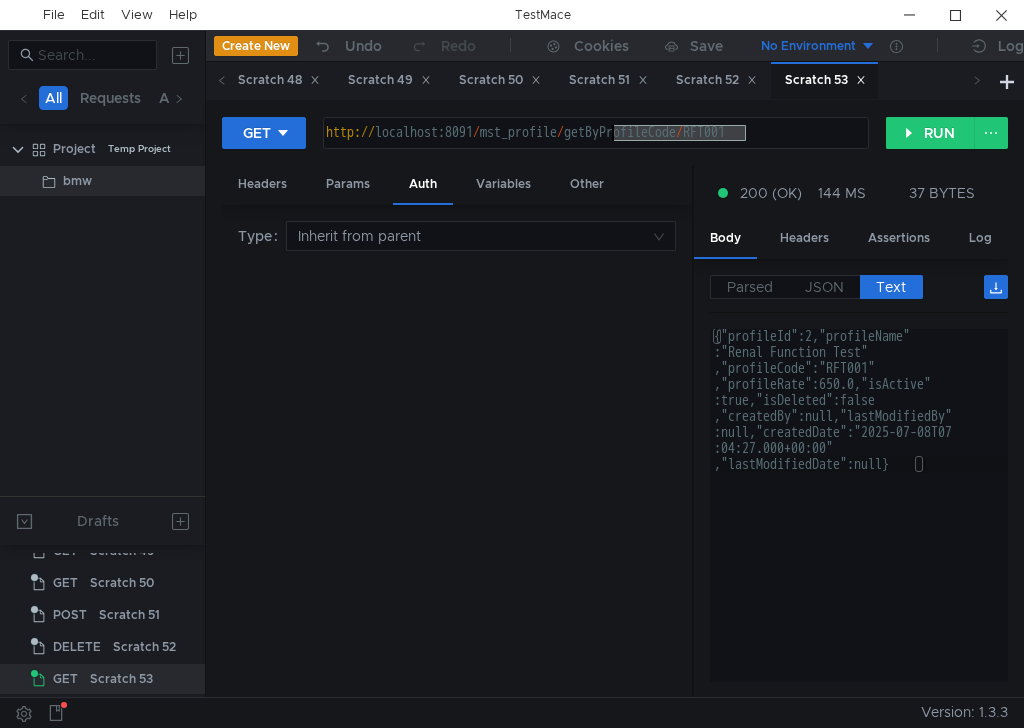 paste on "updat" 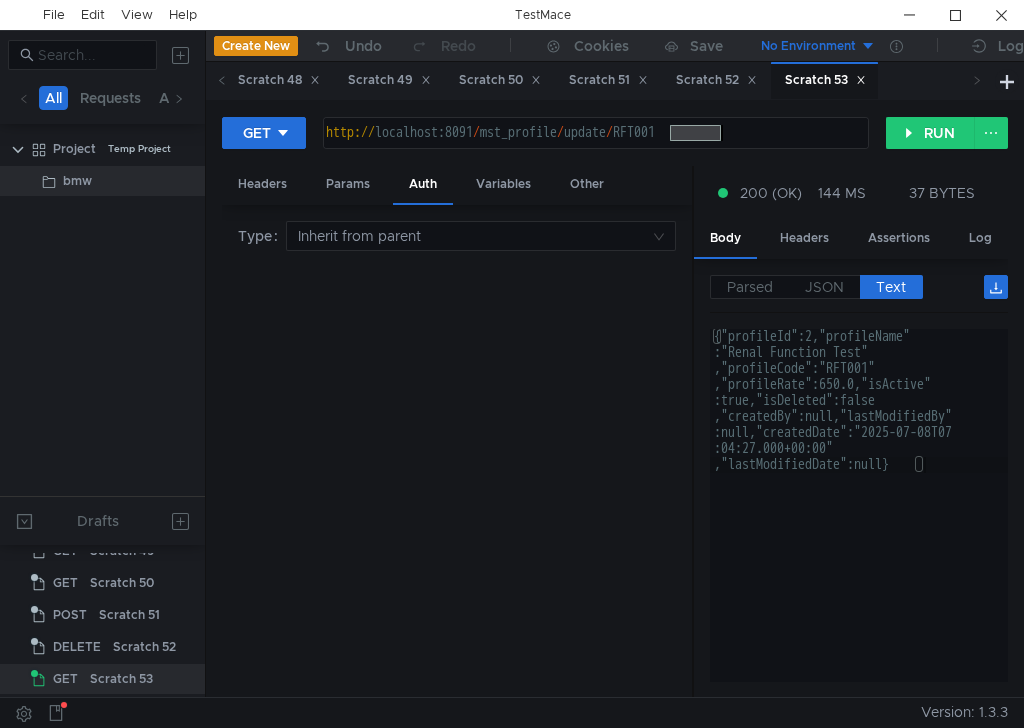 scroll, scrollTop: 0, scrollLeft: 27, axis: horizontal 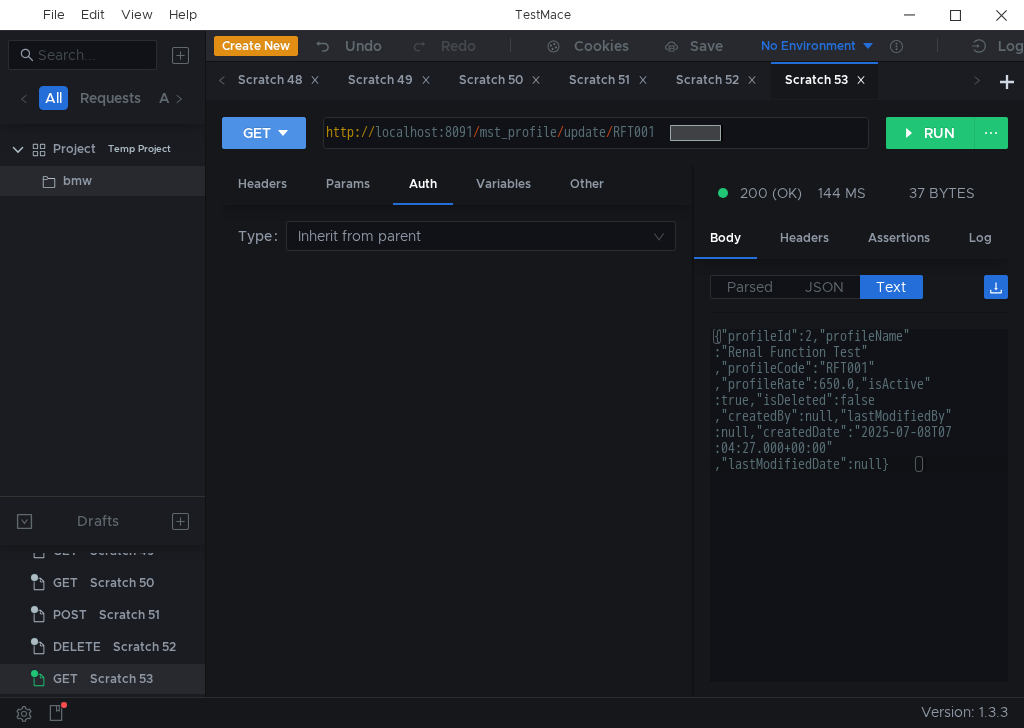 click 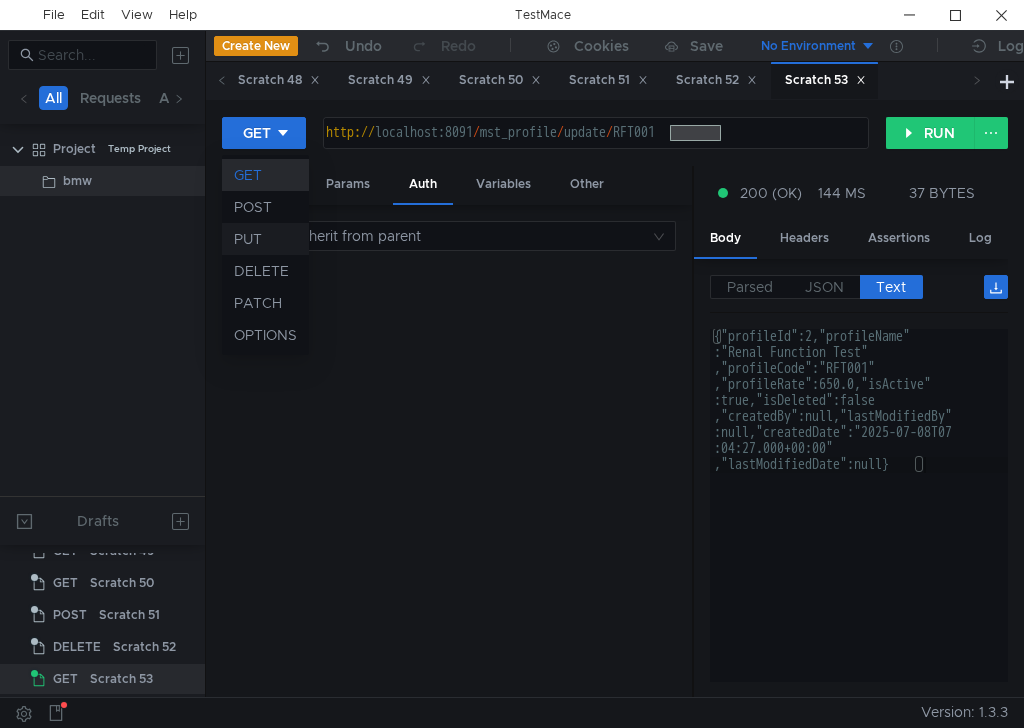 click on "PUT" at bounding box center [265, 239] 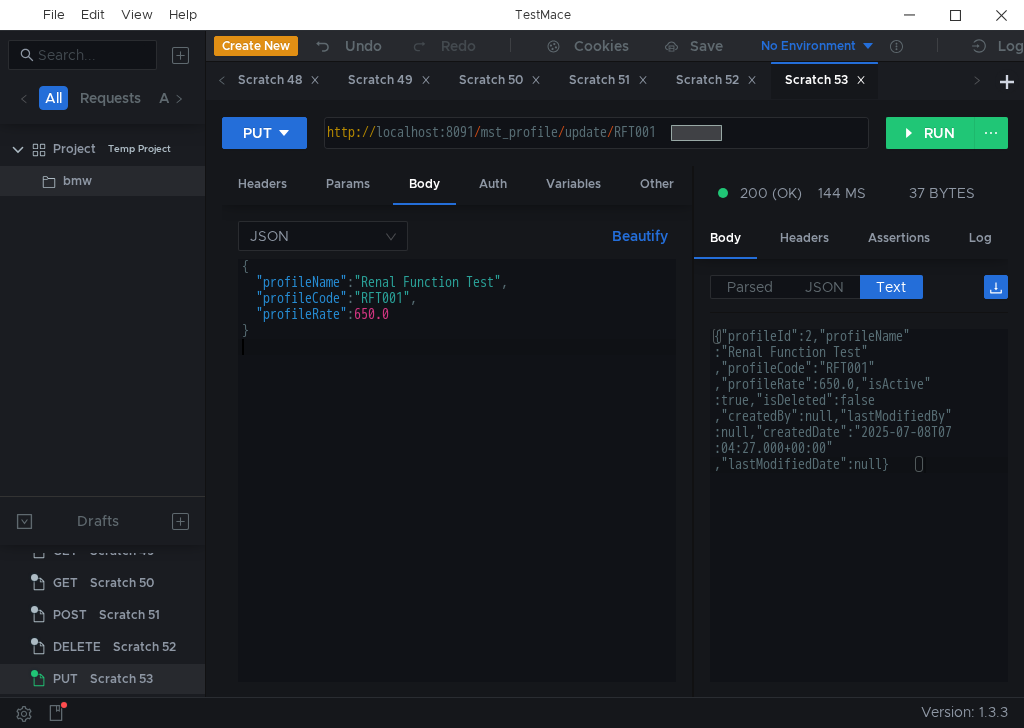 click on "{    "profileName" :  "Renal Function Test" ,    "profileCode" :  "RFT001" ,    "profileRate" :  650.0 }" at bounding box center [457, 486] 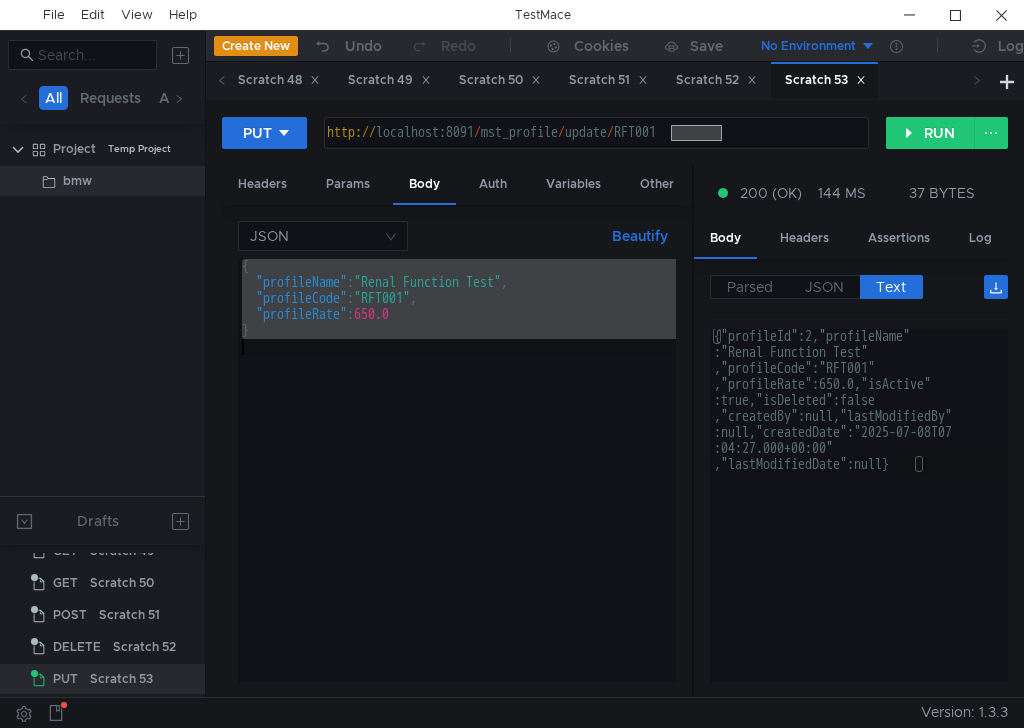 type on "}" 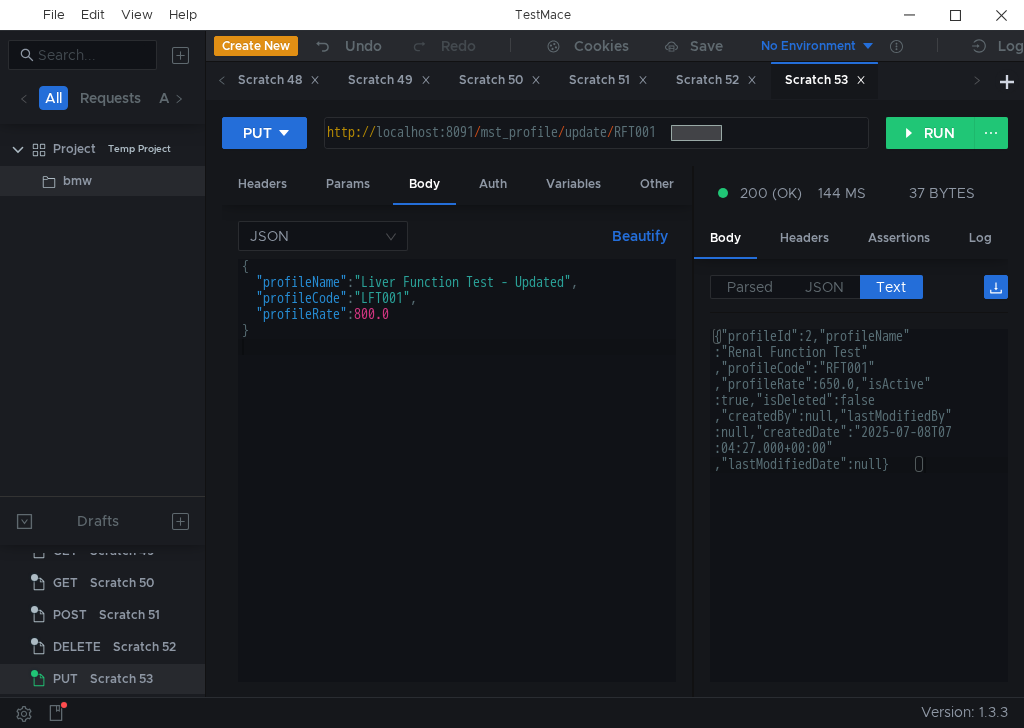 click on "http:// localhost:8091 / mst_profile / update / RFT001" at bounding box center [596, 133] 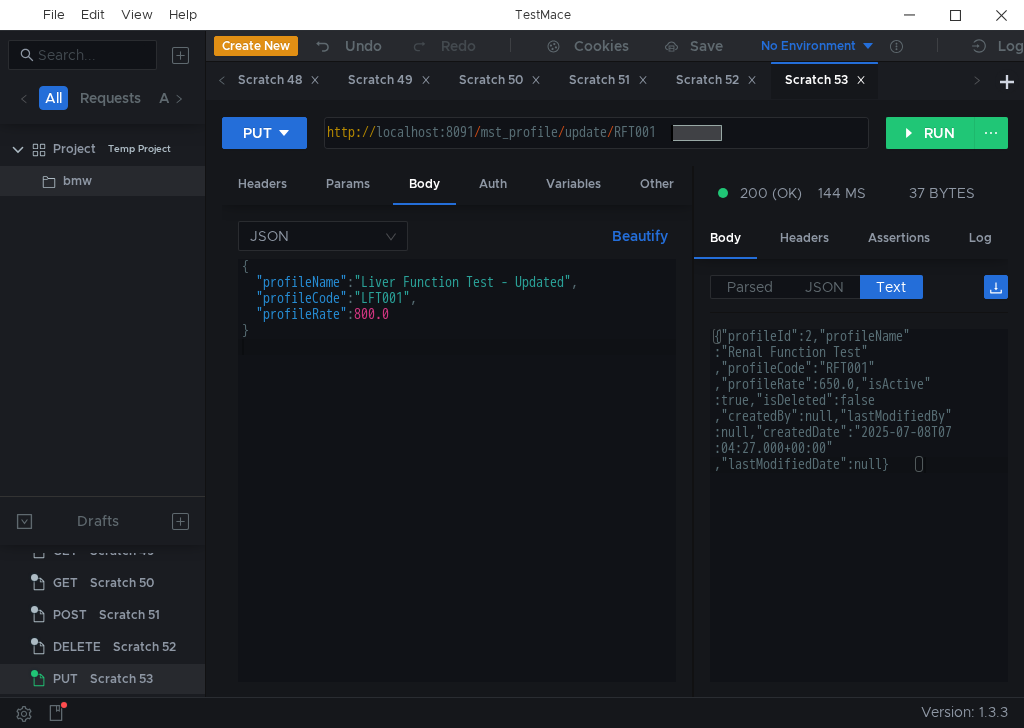 drag, startPoint x: 733, startPoint y: 132, endPoint x: 671, endPoint y: 132, distance: 62 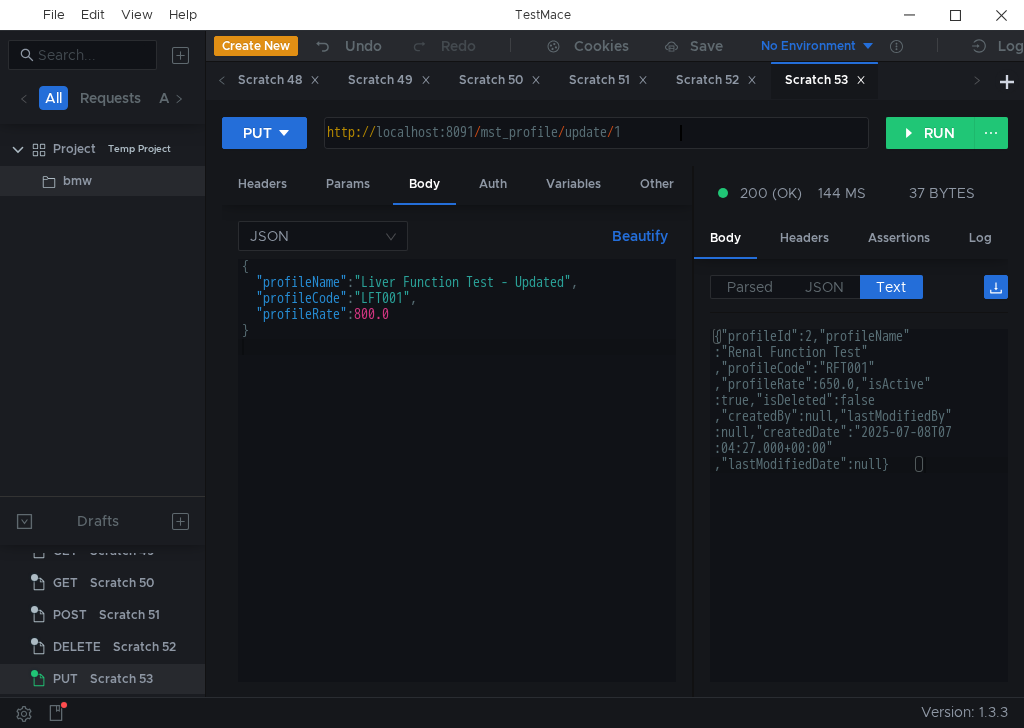 scroll, scrollTop: 0, scrollLeft: 24, axis: horizontal 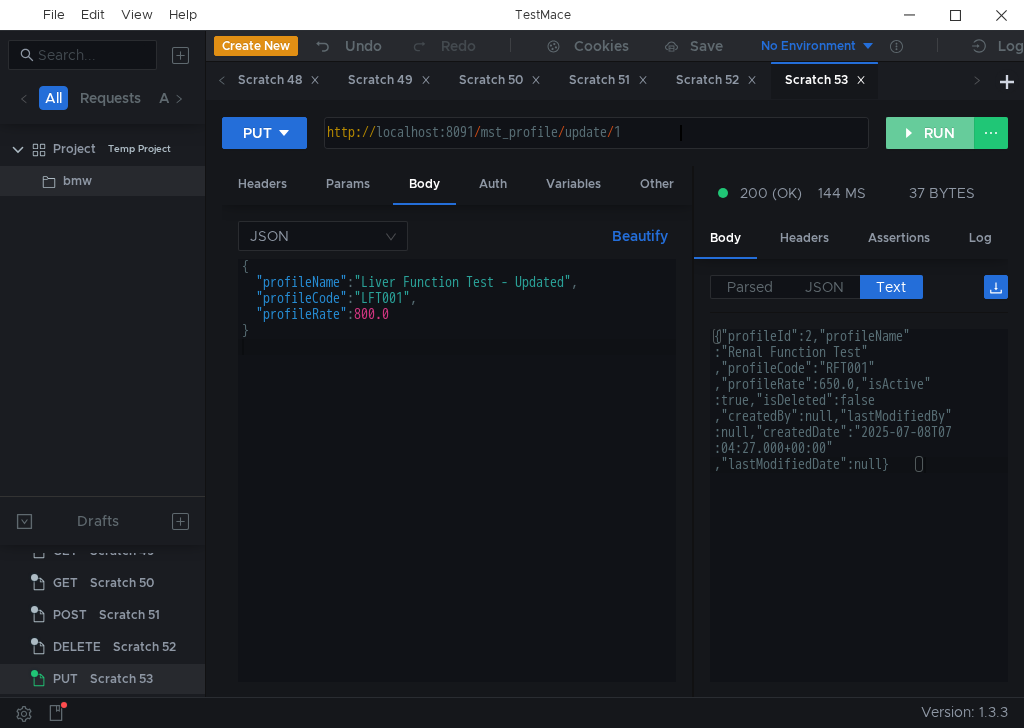 click on "RUN" 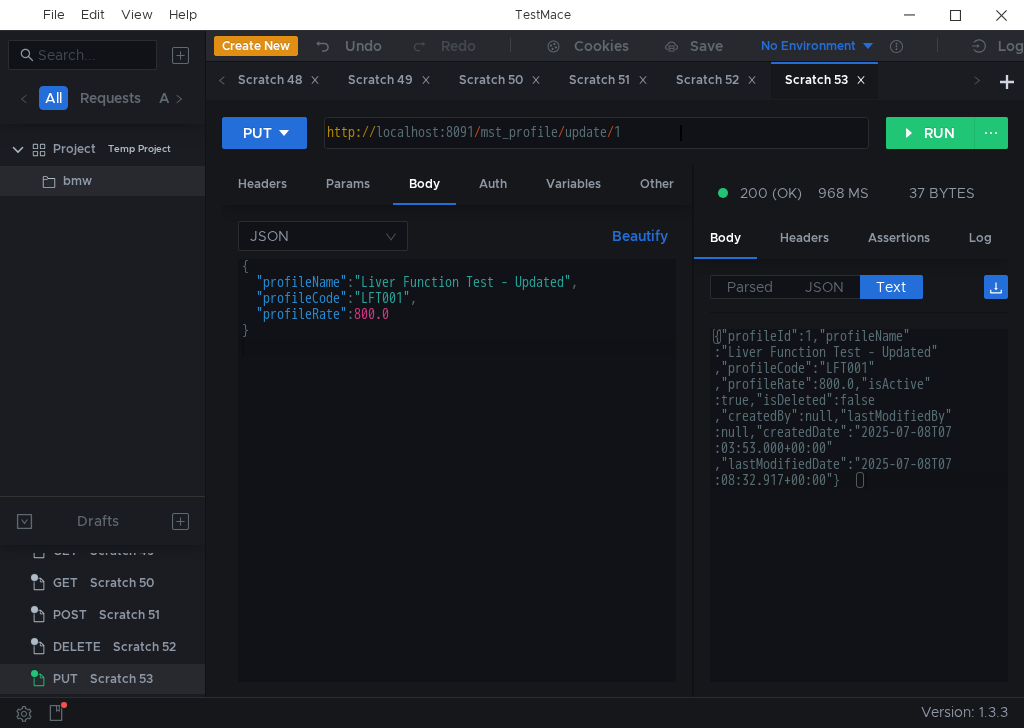 click on "http:// localhost:8091 / mst_profile / update / 1" at bounding box center (595, 149) 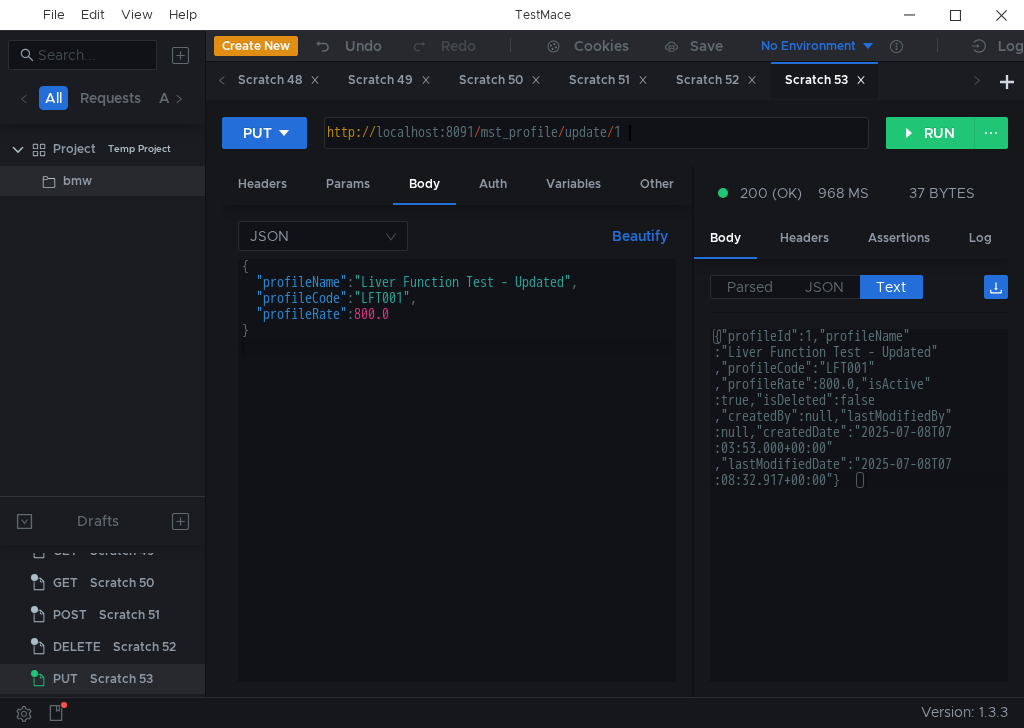 click on "http:// localhost:8091 / mst_profile / update / 1" at bounding box center [595, 149] 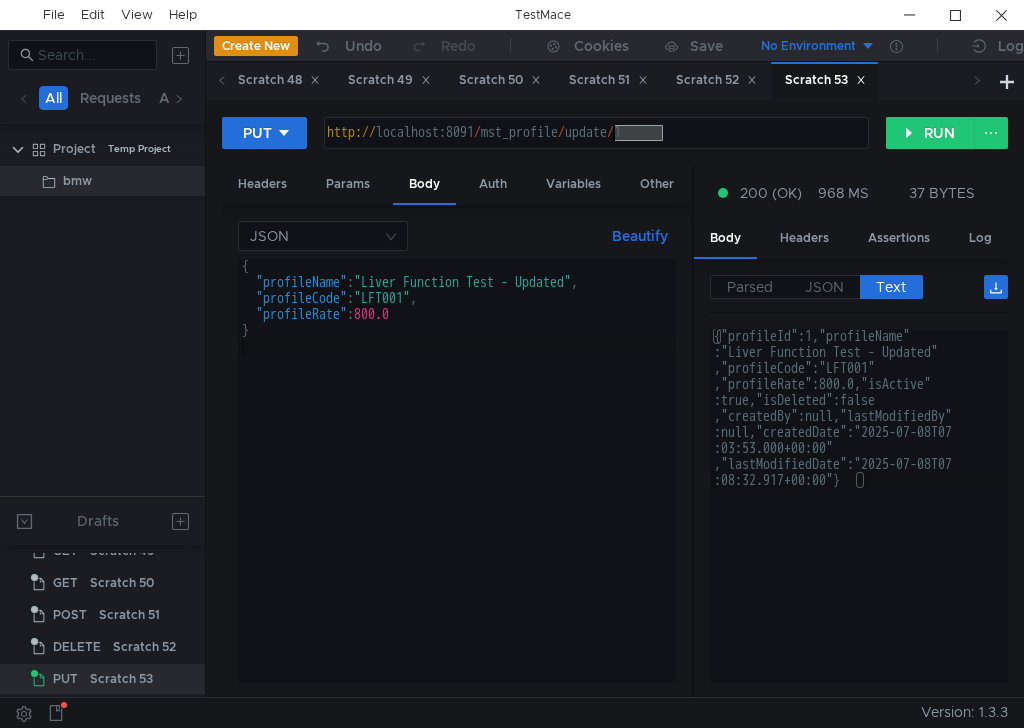 paste on "deleteById" 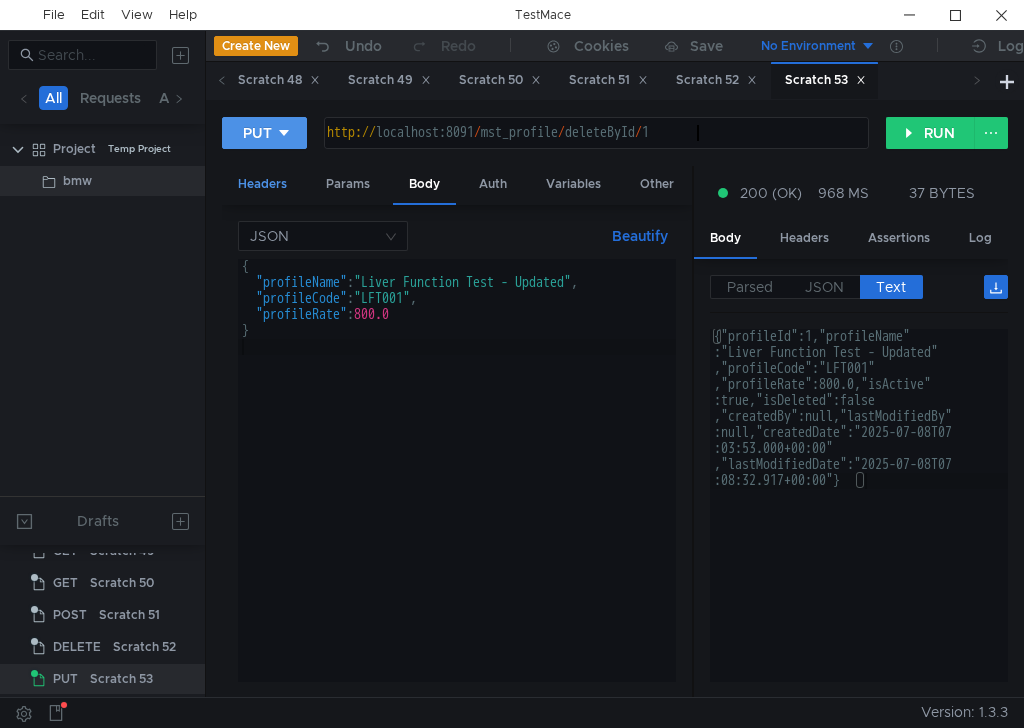click at bounding box center (284, 133) 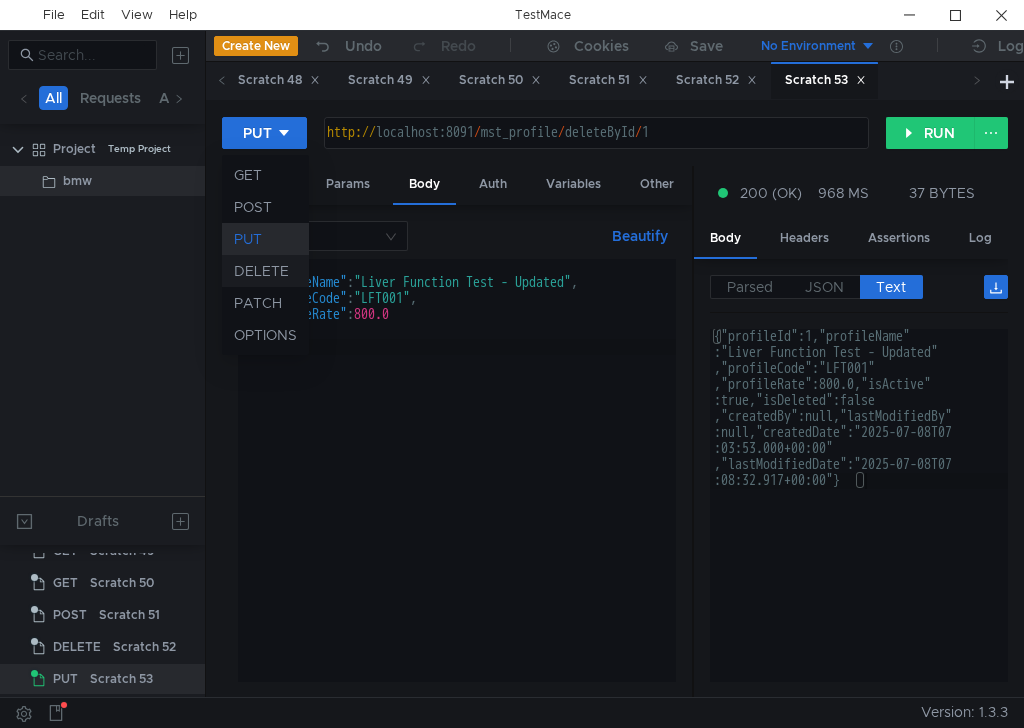 click on "DELETE" at bounding box center (265, 271) 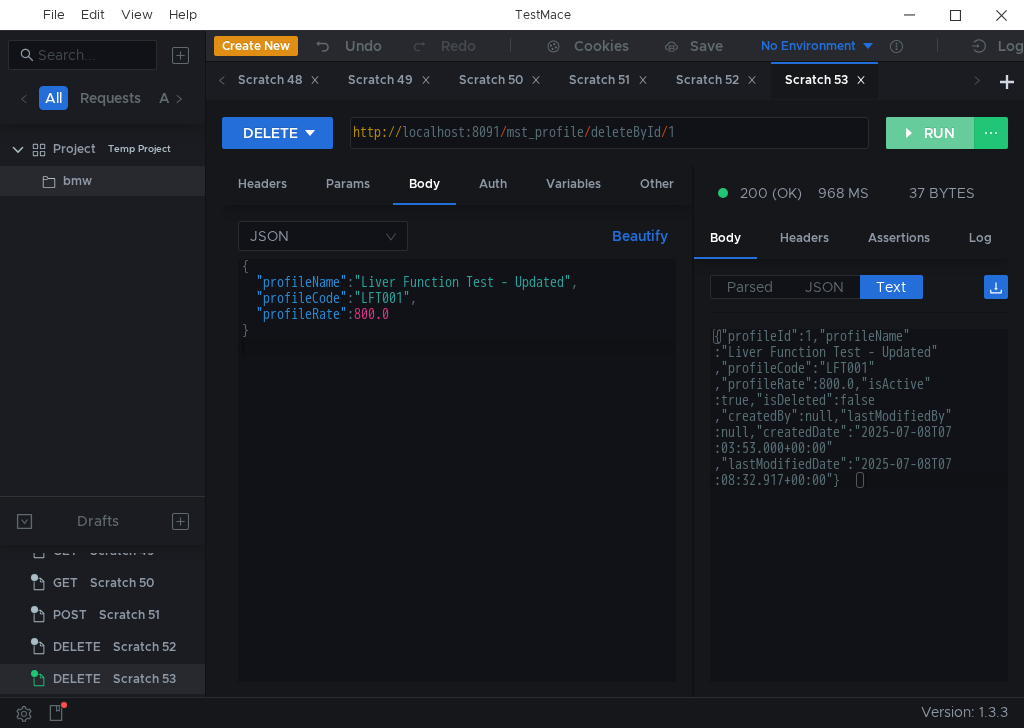 click on "RUN" 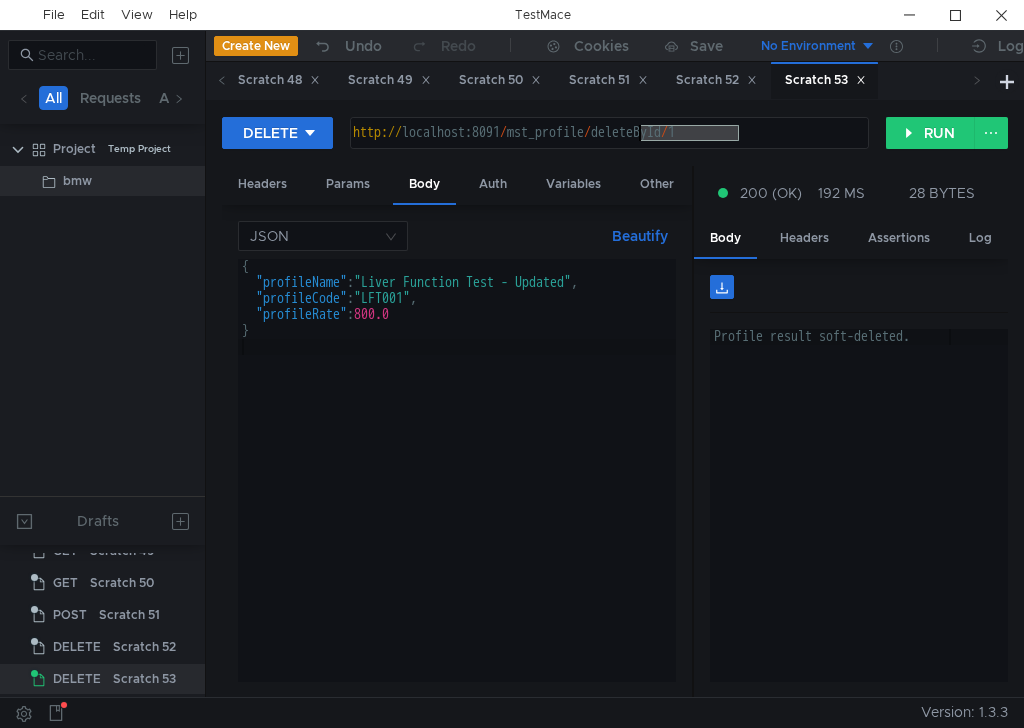 drag, startPoint x: 746, startPoint y: 134, endPoint x: 641, endPoint y: 131, distance: 105.04285 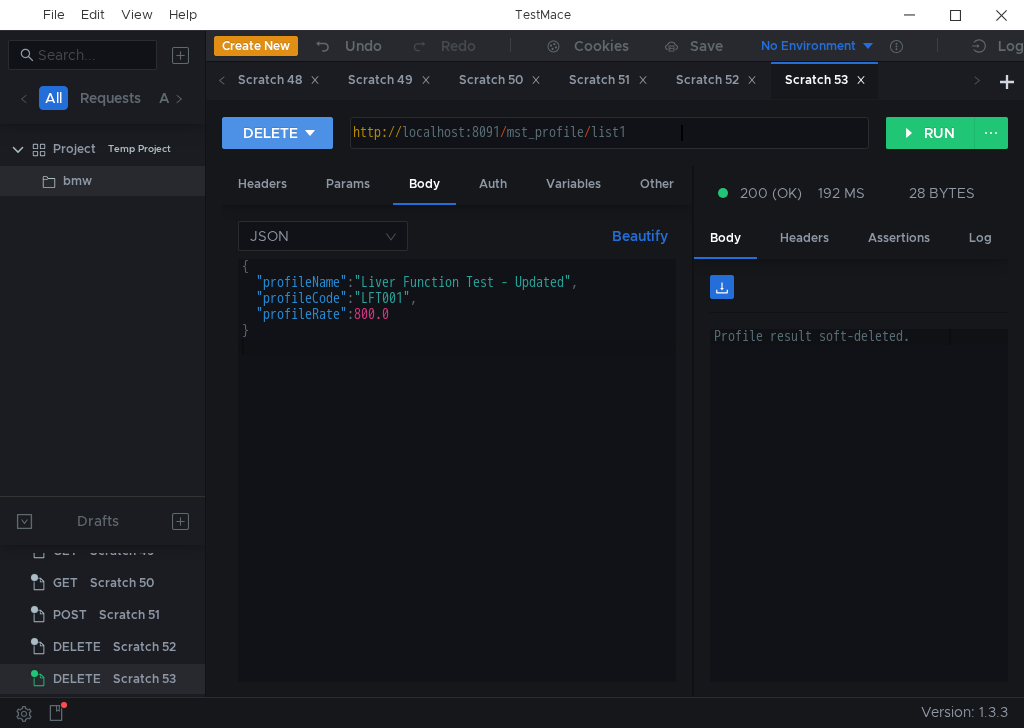 scroll, scrollTop: 0, scrollLeft: 22, axis: horizontal 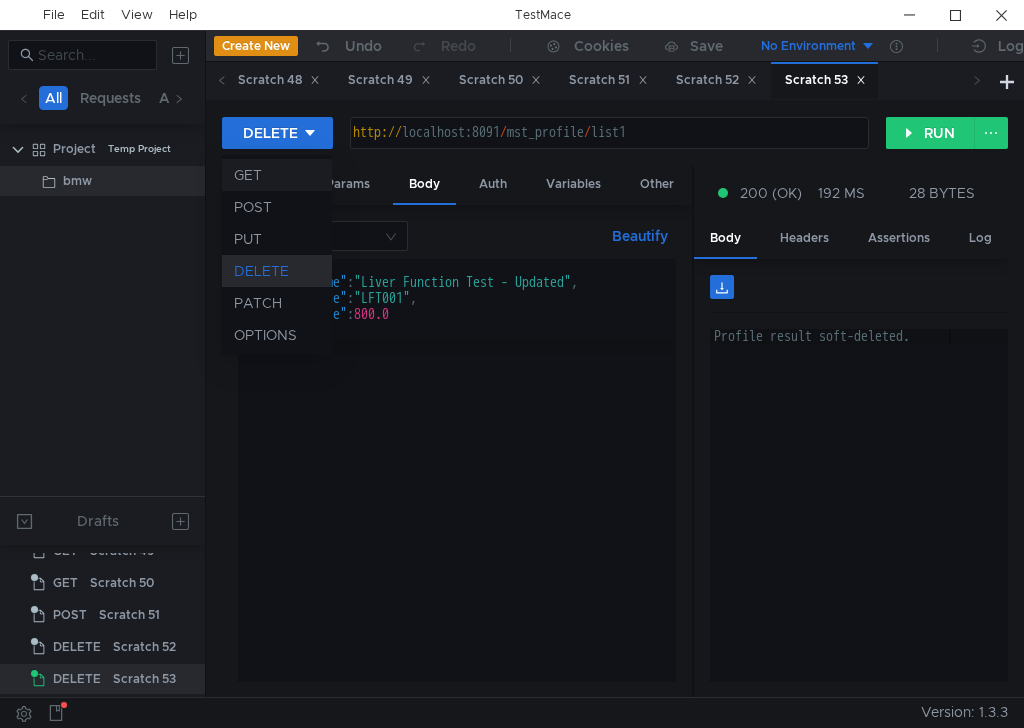 click on "GET" at bounding box center [277, 175] 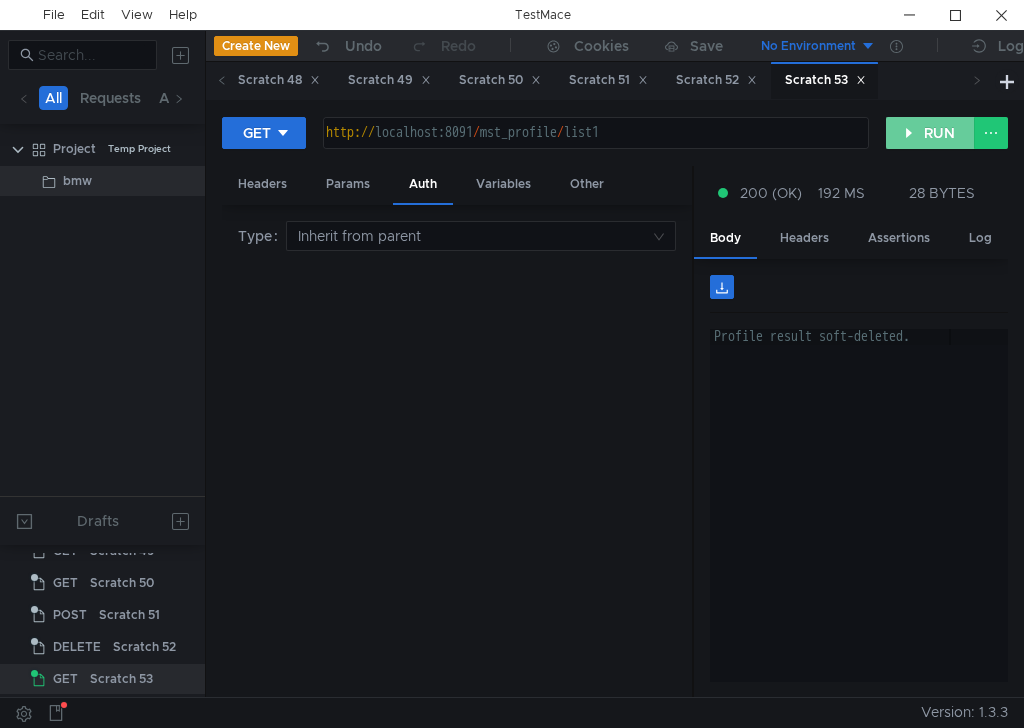 click on "RUN" 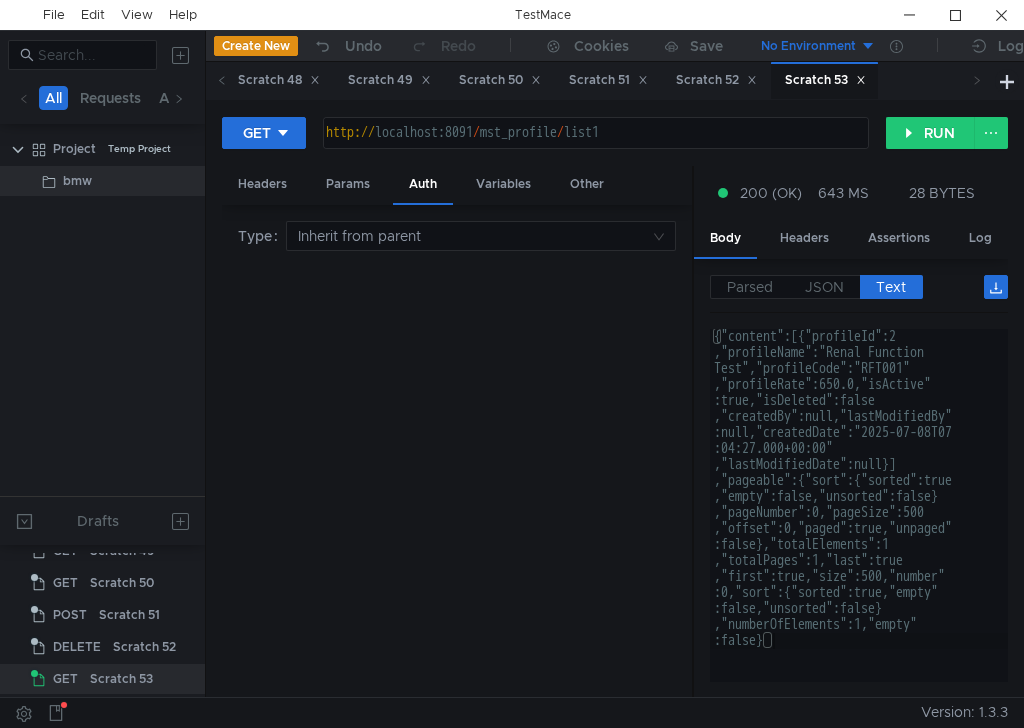 click on "http:// localhost:8091 / mst_profile / list1" at bounding box center (594, 149) 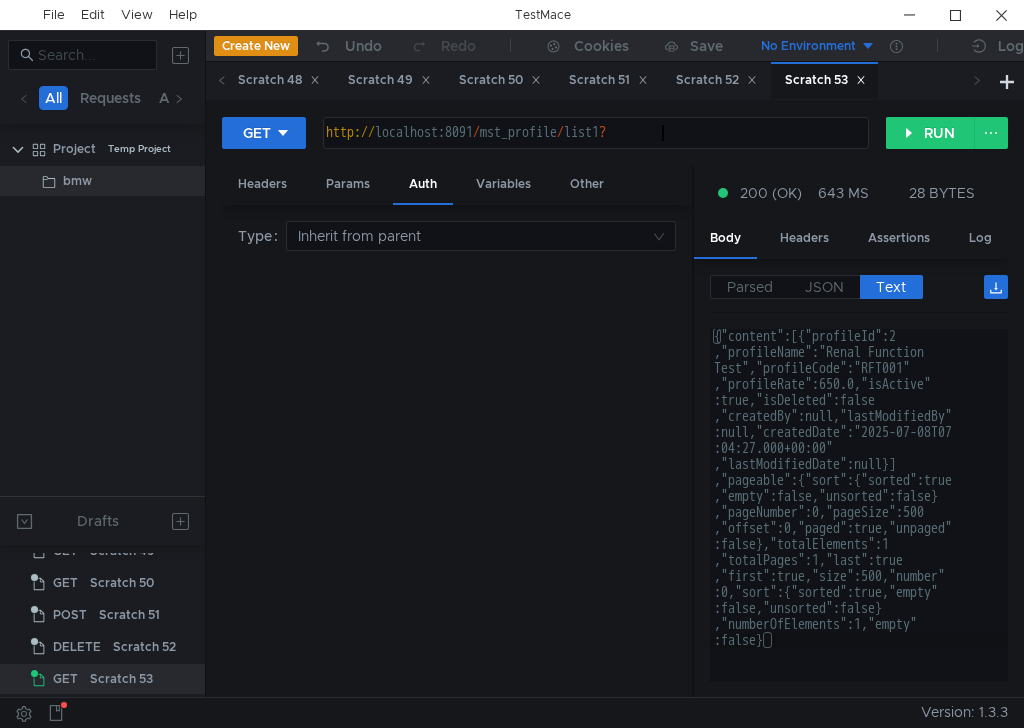 scroll, scrollTop: 0, scrollLeft: 23, axis: horizontal 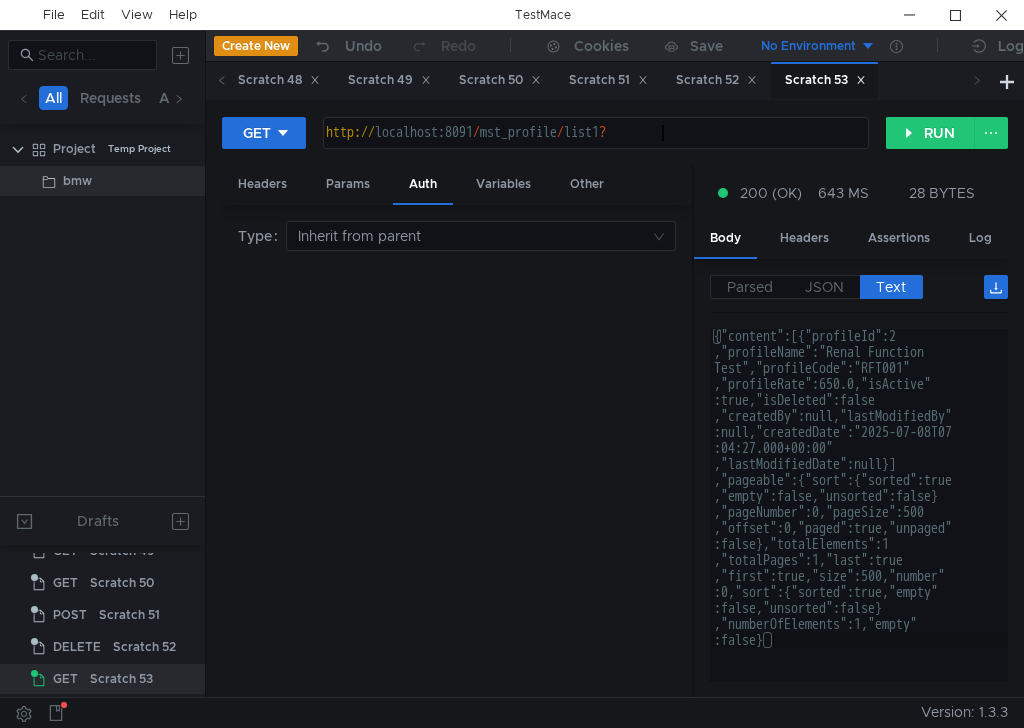 type on "http://localhost:8091/mst_profile/list1?qStrimg" 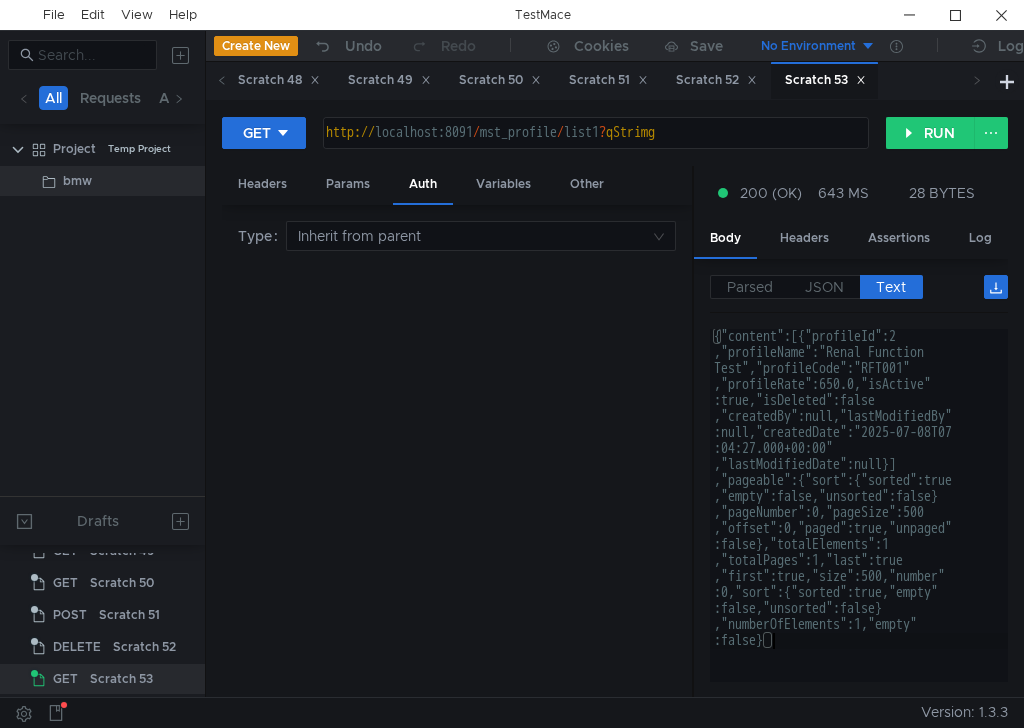 type on "{"content":[{"profileId":2,"profileName":"Renal Function Test","profileCode":"RFT001","profileRate":650.0,"isActive":true,"isDeleted":false,"createdBy":null,"lastModifiedBy":null,"createdDate":"[DATE]T07:04:27.000+00:00","lastModifiedDate":null}],"pageable":{"sort":{"sorted":true,"empty":false,"unsorted":false},"pageNumber":0,"pageSize":500,"offset":0,"paged":true,"unpaged":false},"totalElemen" 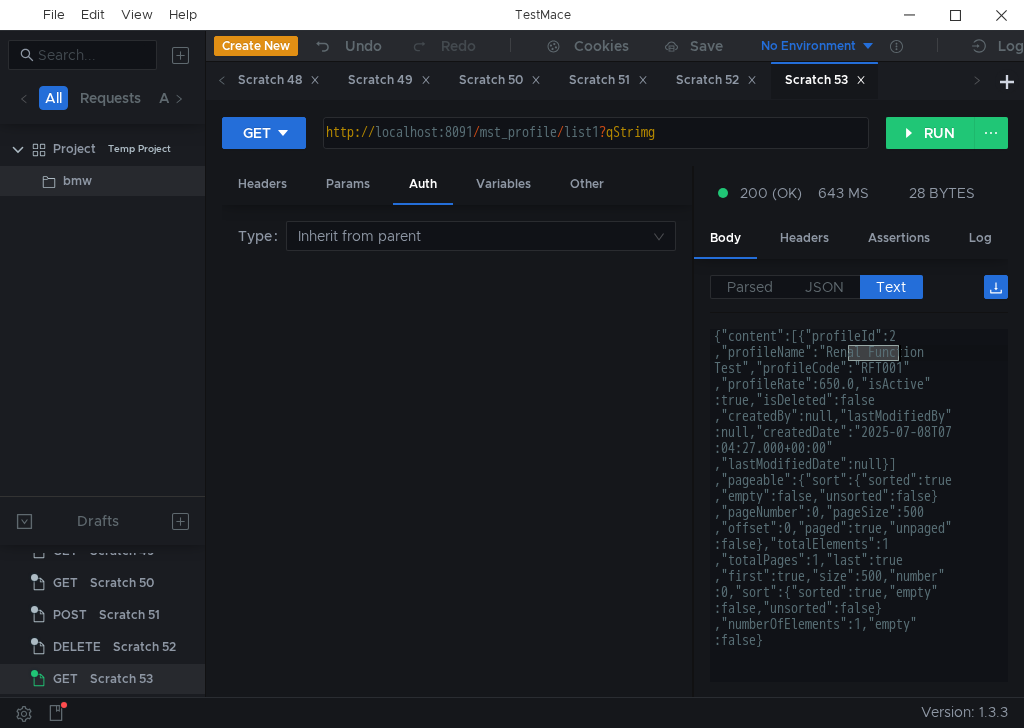 scroll, scrollTop: 0, scrollLeft: 27, axis: horizontal 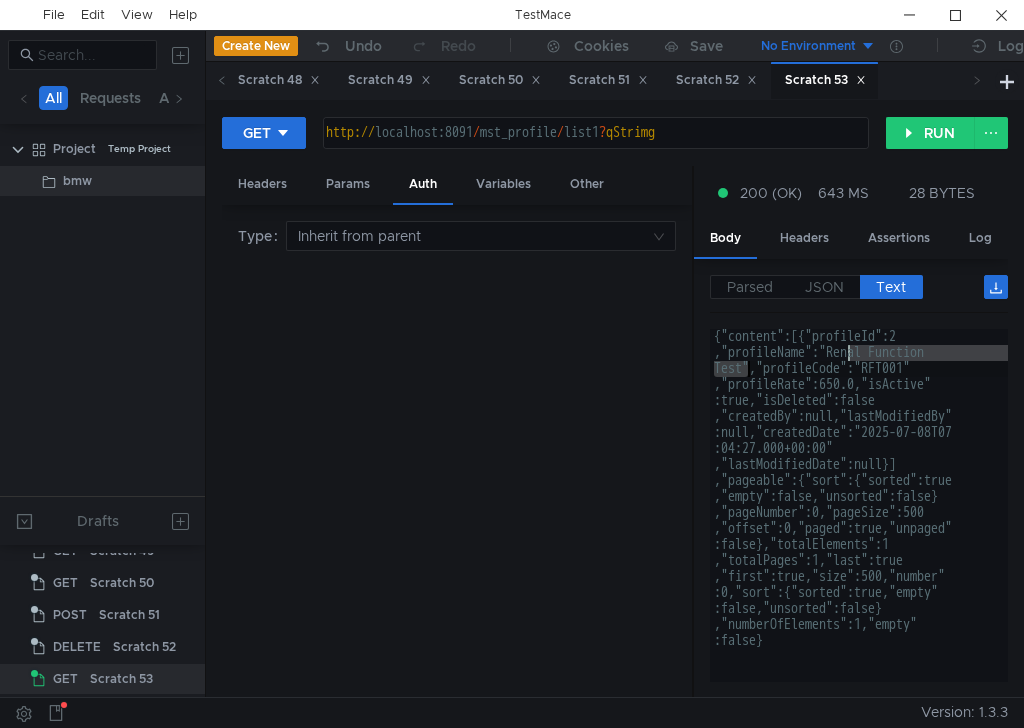 drag, startPoint x: 898, startPoint y: 358, endPoint x: 746, endPoint y: 367, distance: 152.26622 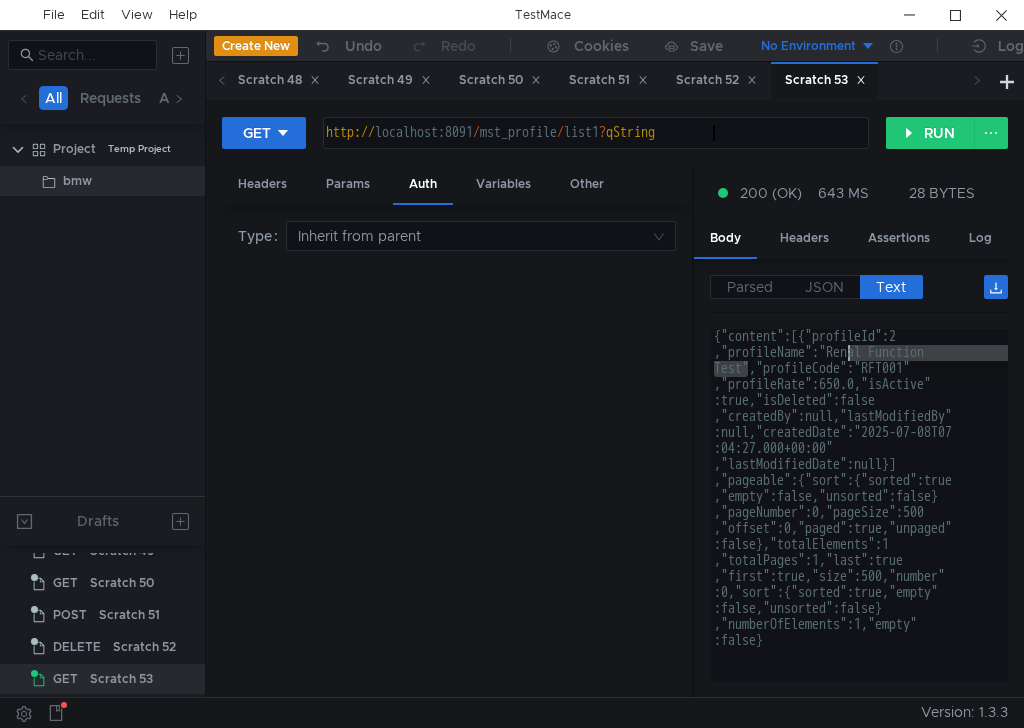 click on "http:// localhost:8091 / mst_profile / list1 ? qString" at bounding box center (594, 149) 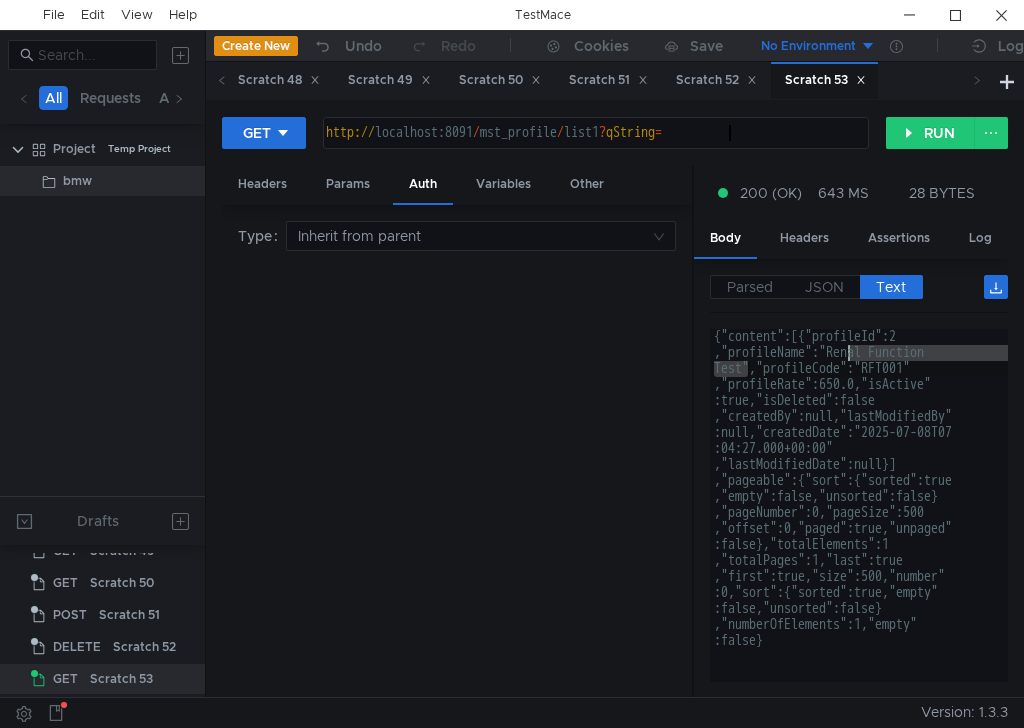 scroll, scrollTop: 0, scrollLeft: 28, axis: horizontal 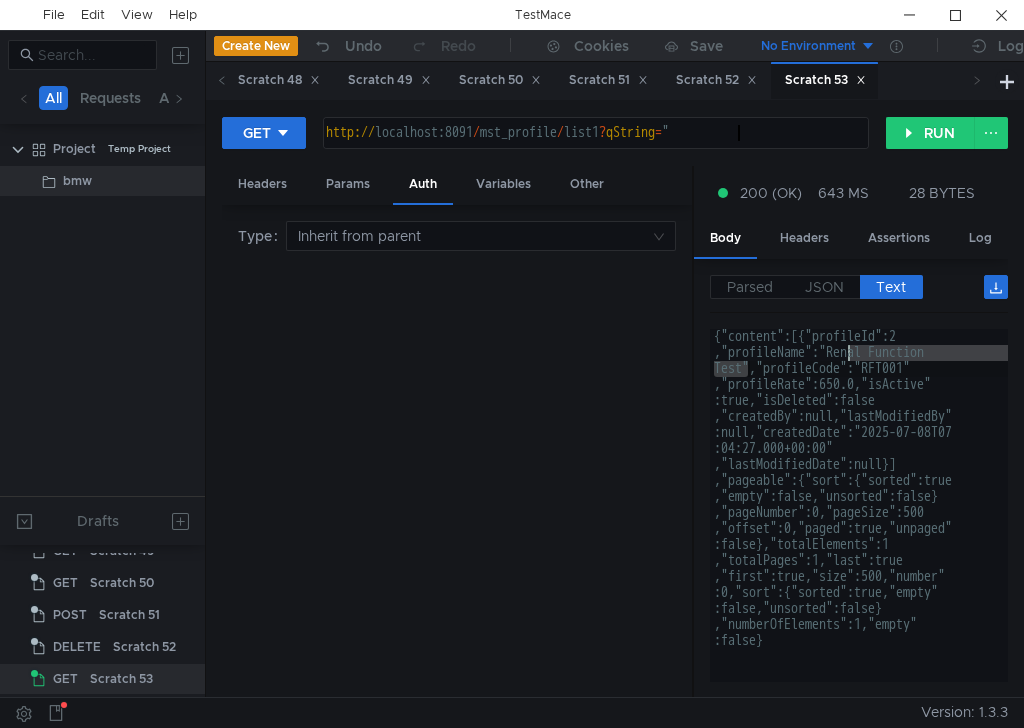 paste on "Renal Function Test" 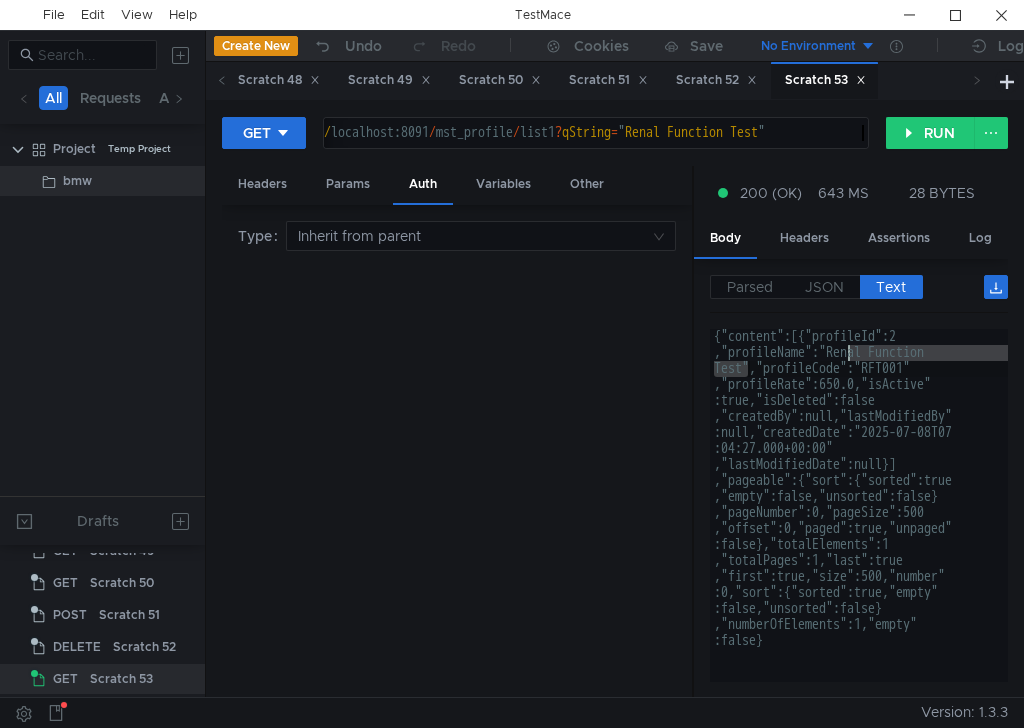 scroll, scrollTop: 0, scrollLeft: 40, axis: horizontal 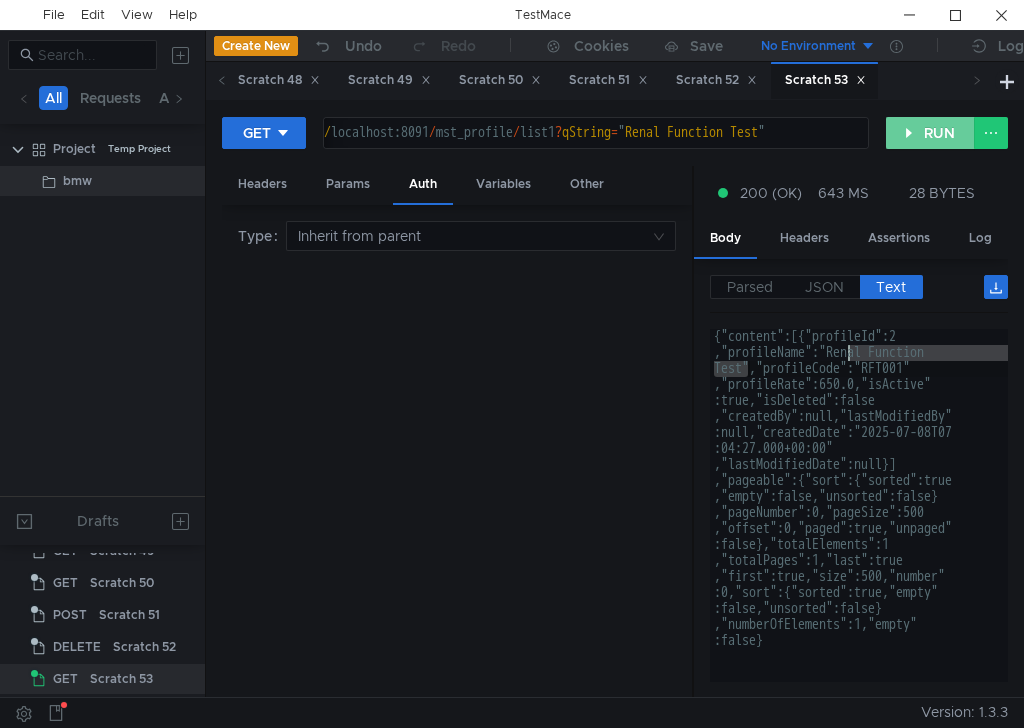 click on "RUN" 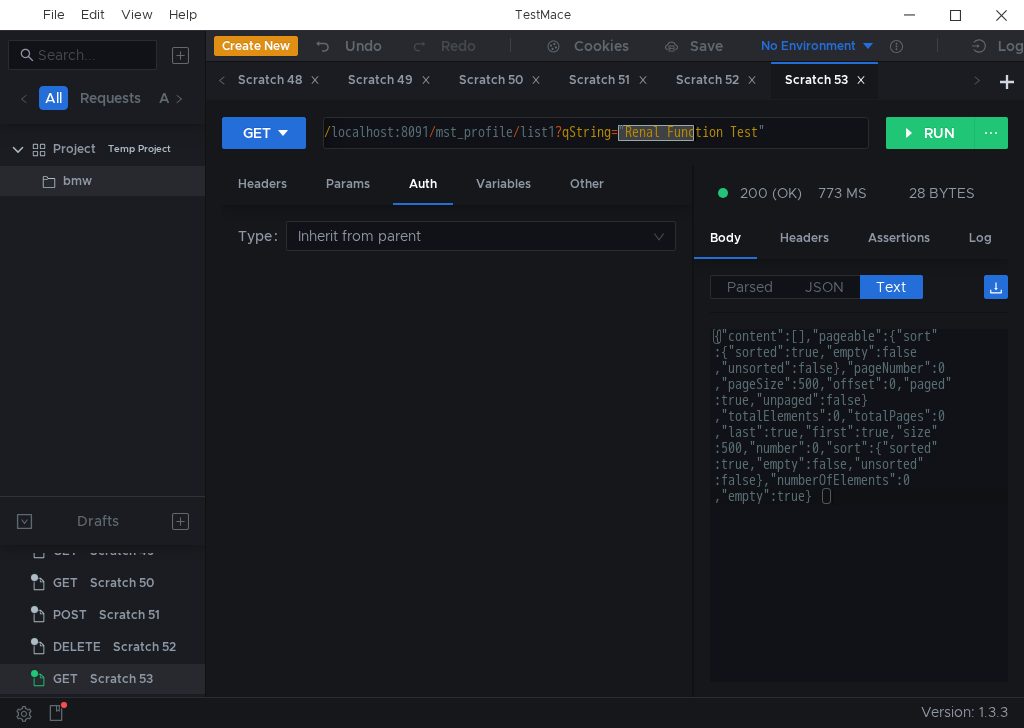drag, startPoint x: 618, startPoint y: 136, endPoint x: 693, endPoint y: 131, distance: 75.16648 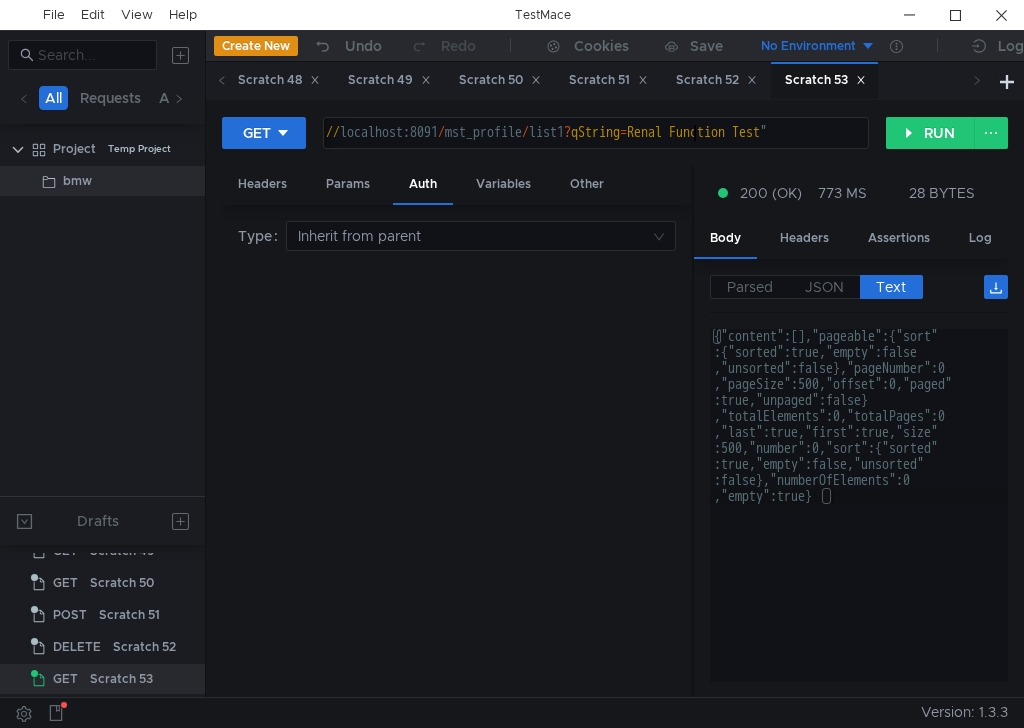 click on "http:// localhost:8091 / mst_profile / list1 ? qString = Renal   Function   Test "" at bounding box center (576, 149) 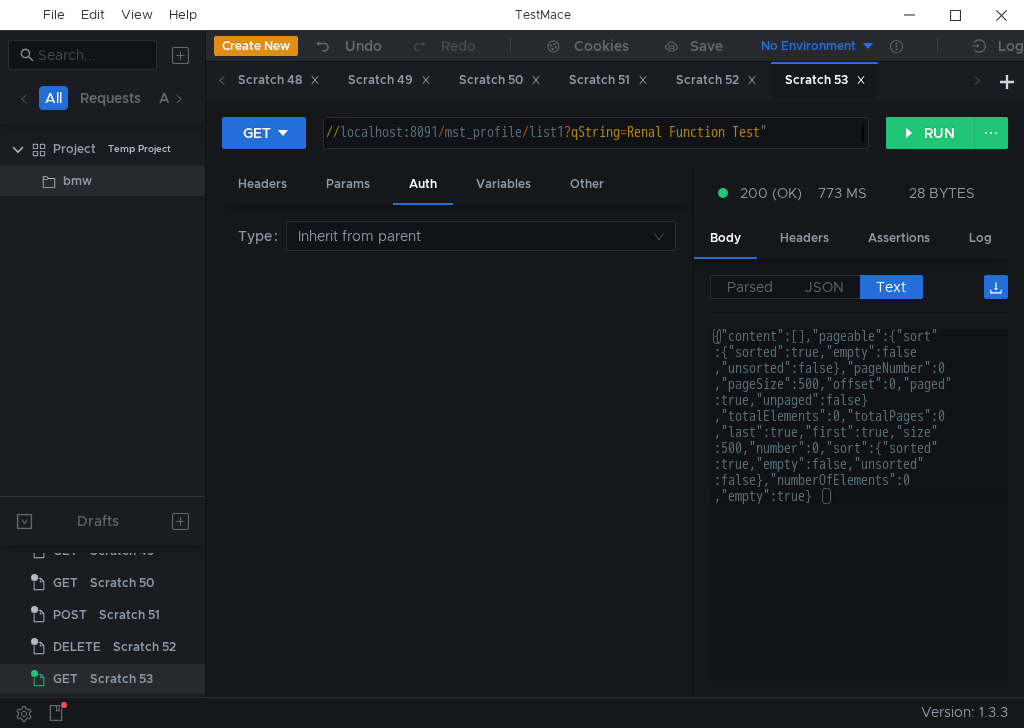 type on "[URL] Function Test" 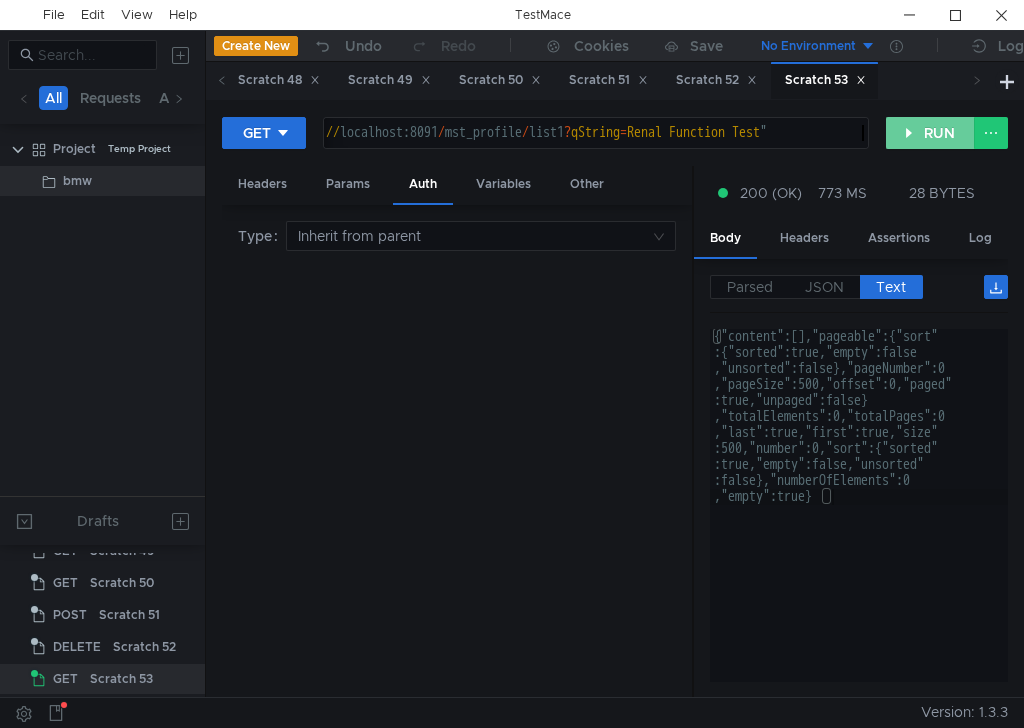 scroll, scrollTop: 0, scrollLeft: 39, axis: horizontal 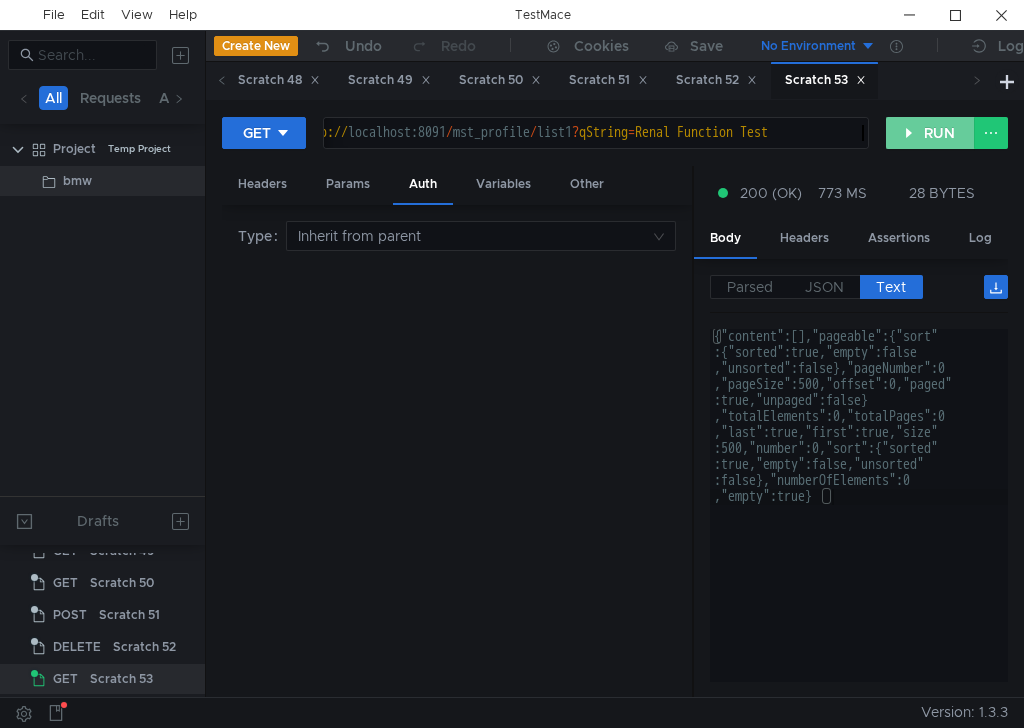 click on "RUN" 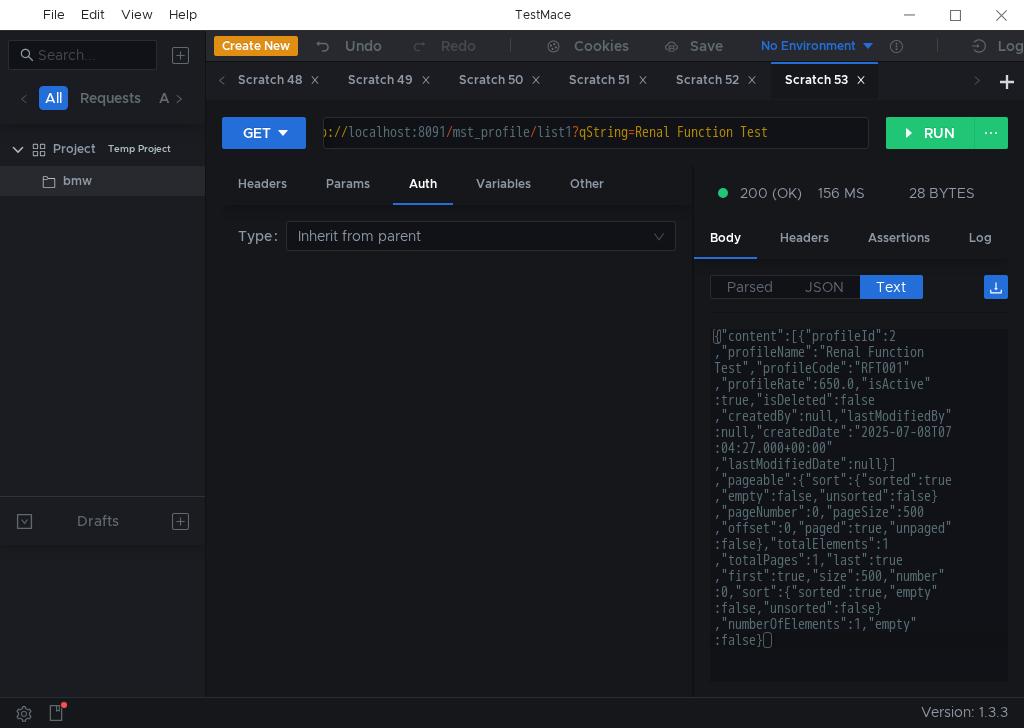 scroll, scrollTop: 0, scrollLeft: 0, axis: both 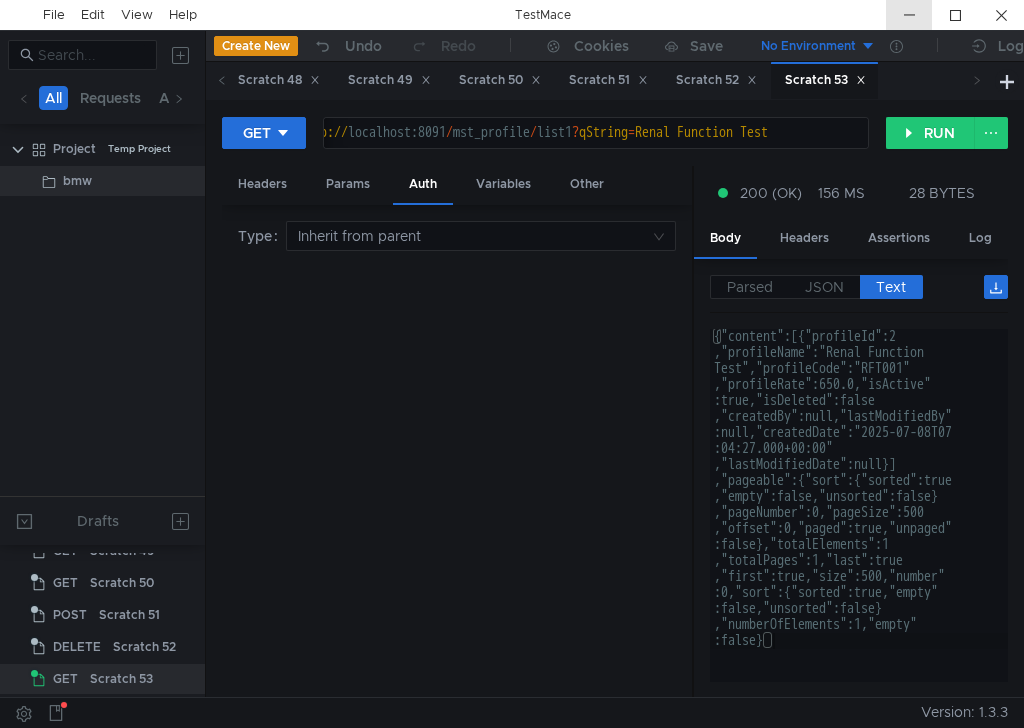 click at bounding box center (909, 15) 